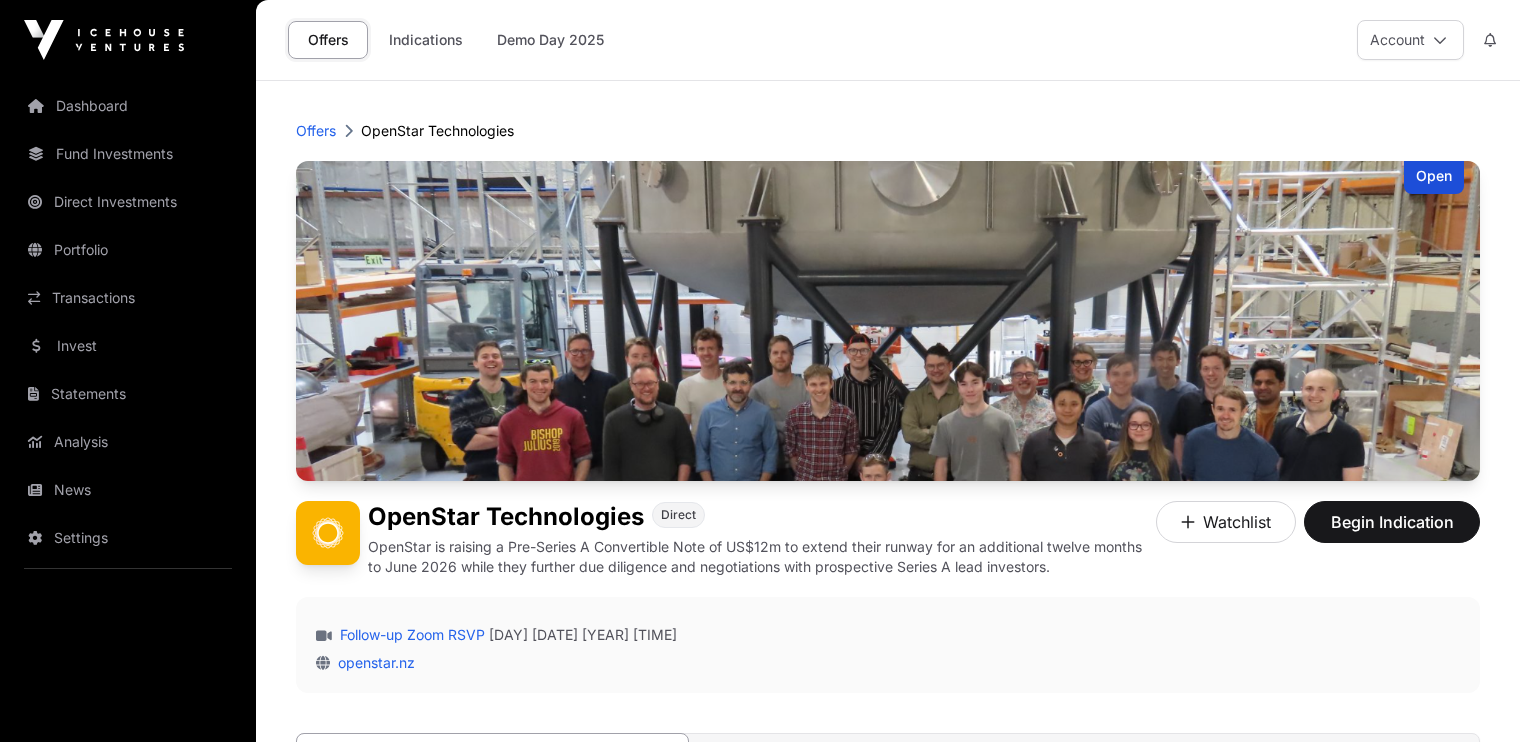 scroll, scrollTop: 1066, scrollLeft: 0, axis: vertical 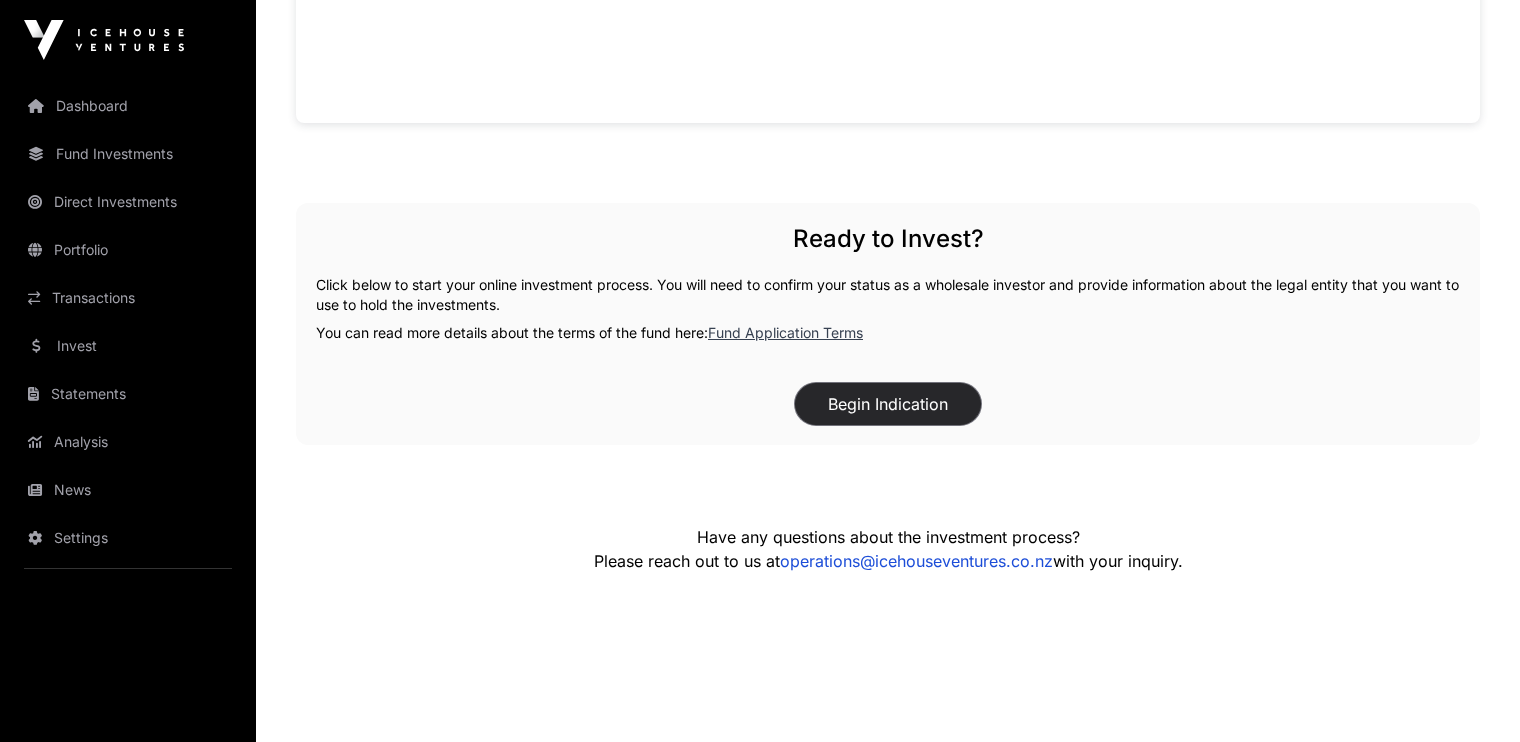 click on "Begin Indication" 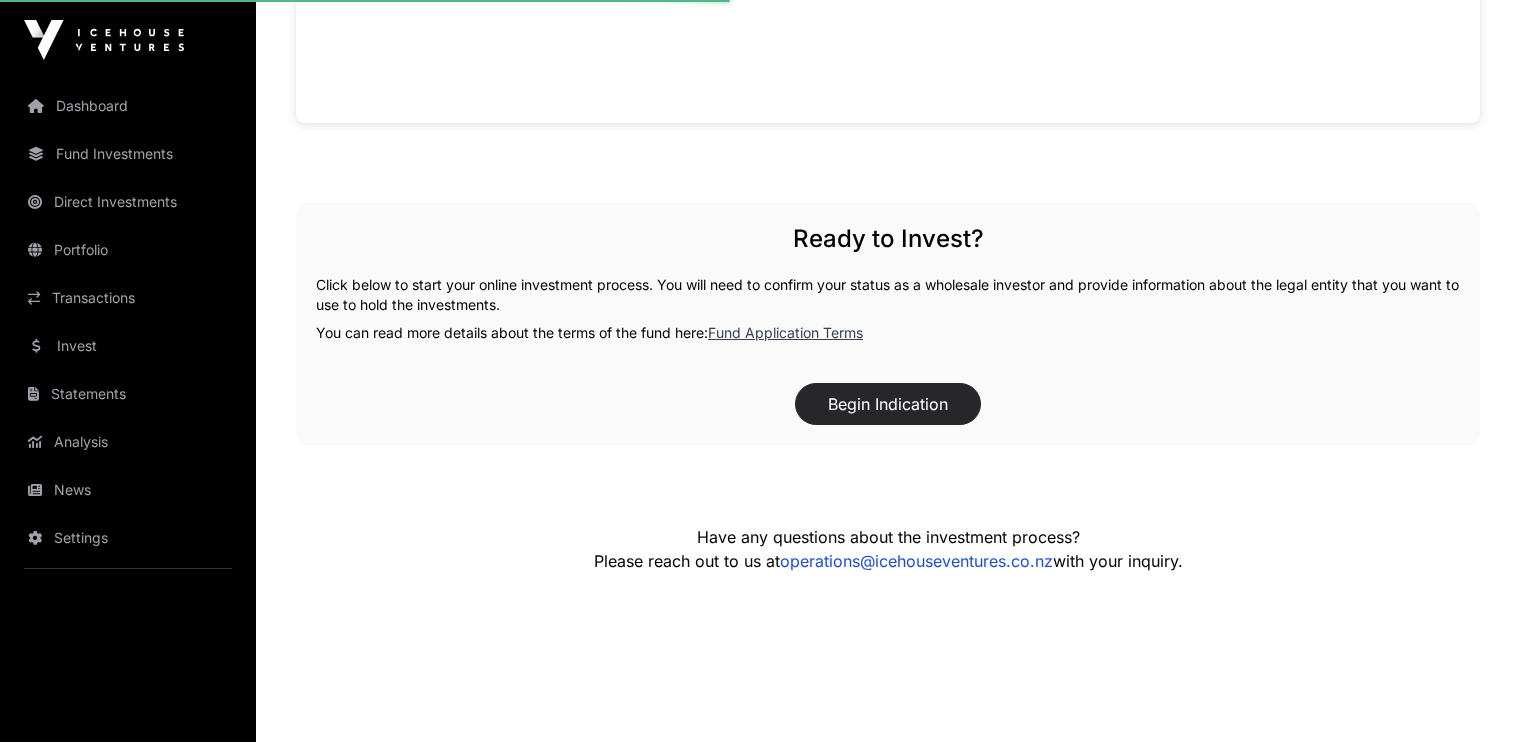 scroll, scrollTop: 0, scrollLeft: 0, axis: both 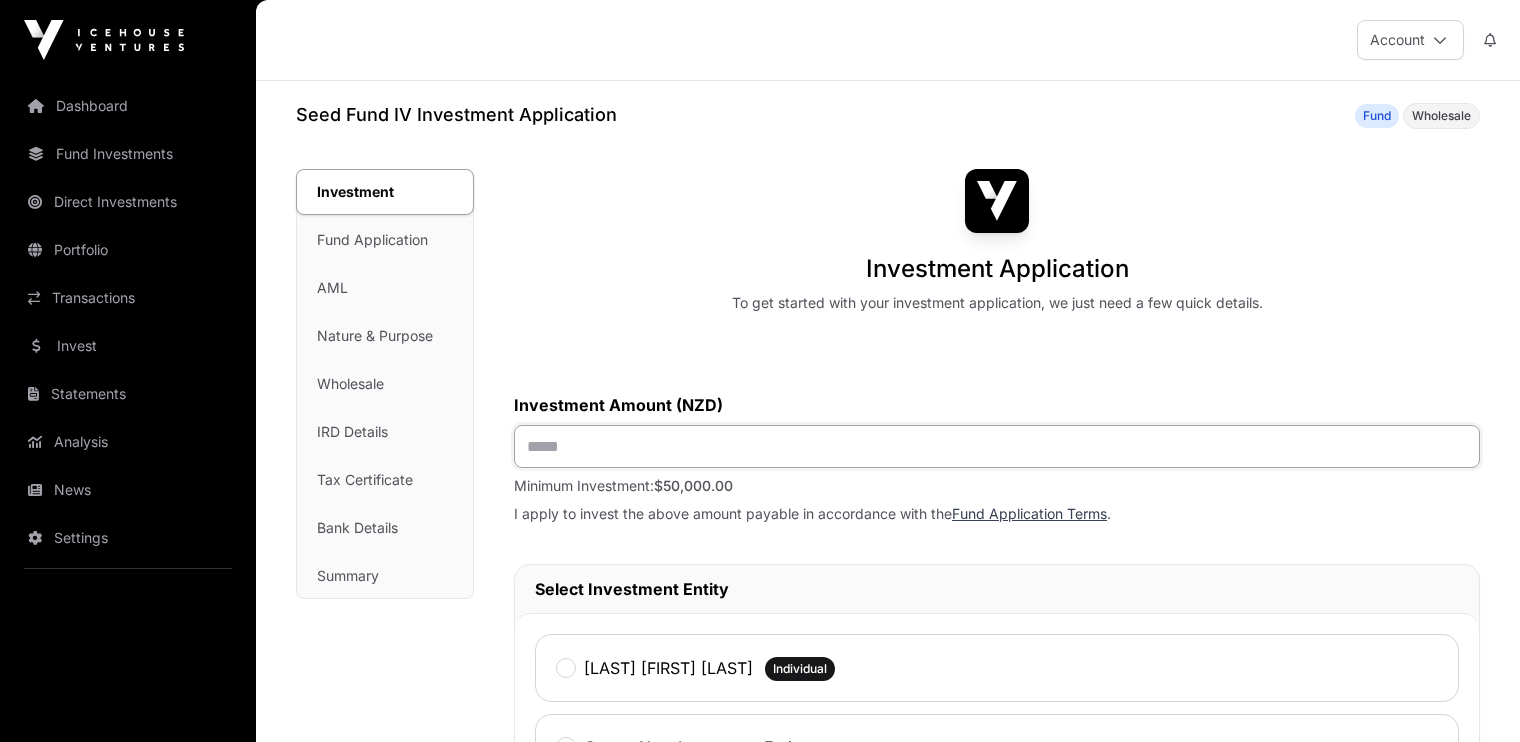 click 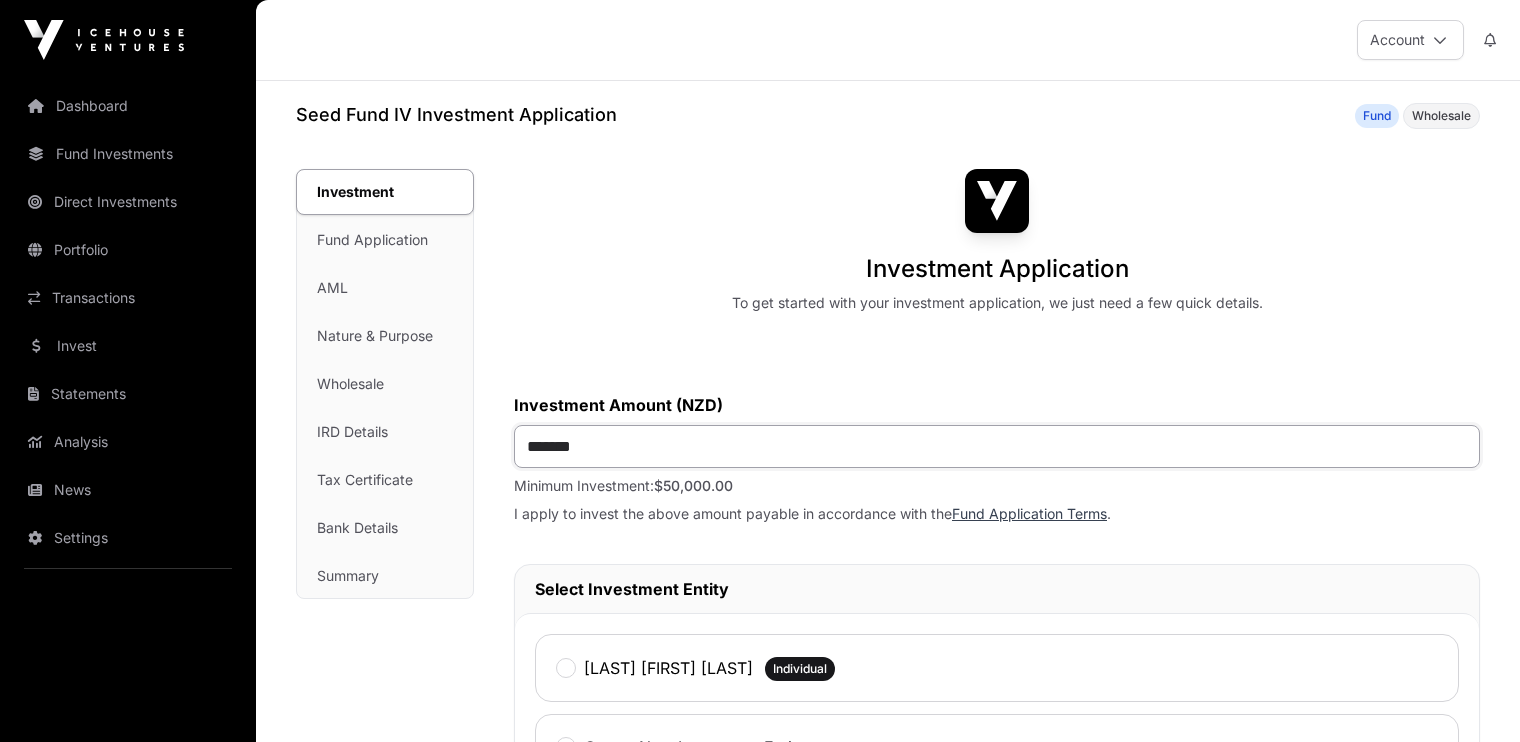 type on "********" 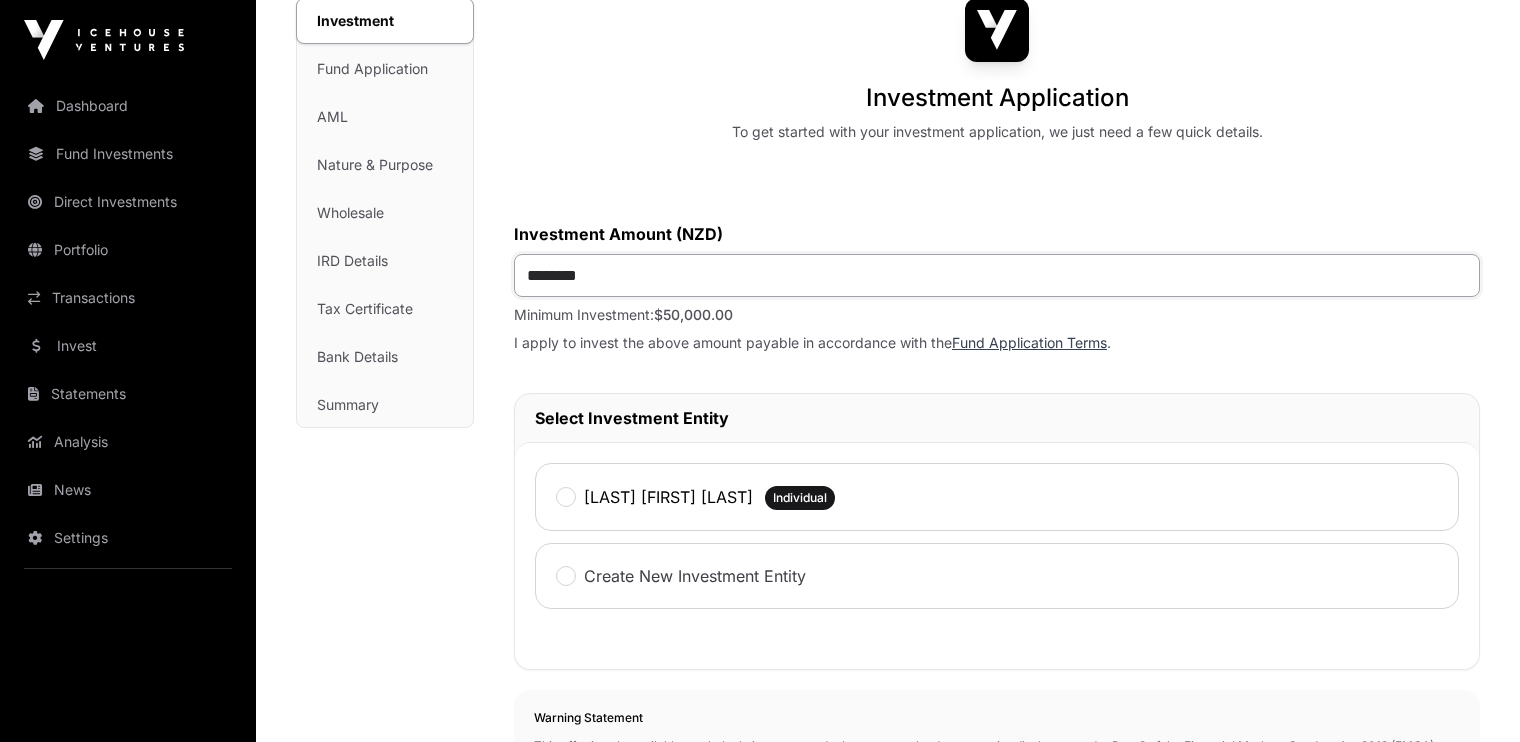 scroll, scrollTop: 178, scrollLeft: 0, axis: vertical 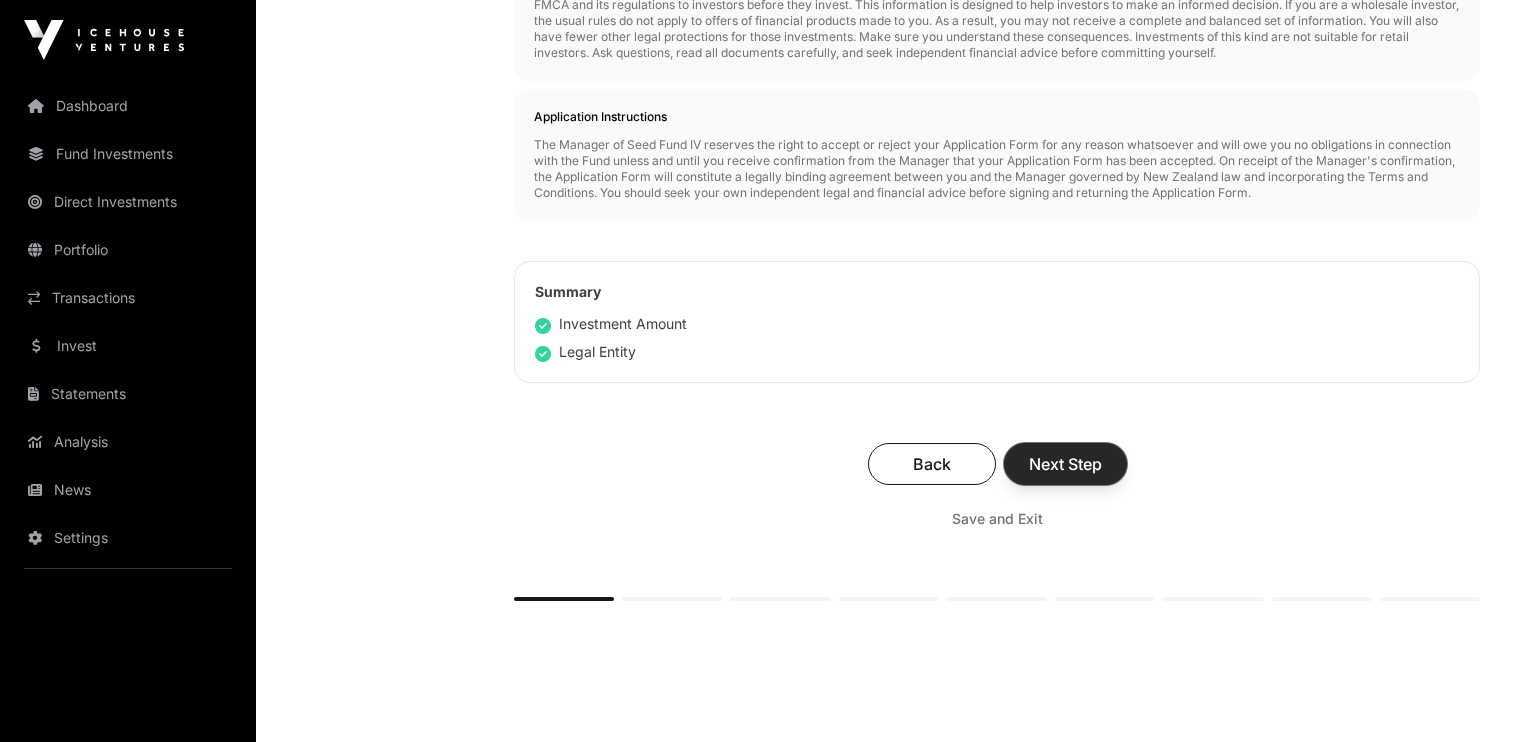 click on "Next Step" 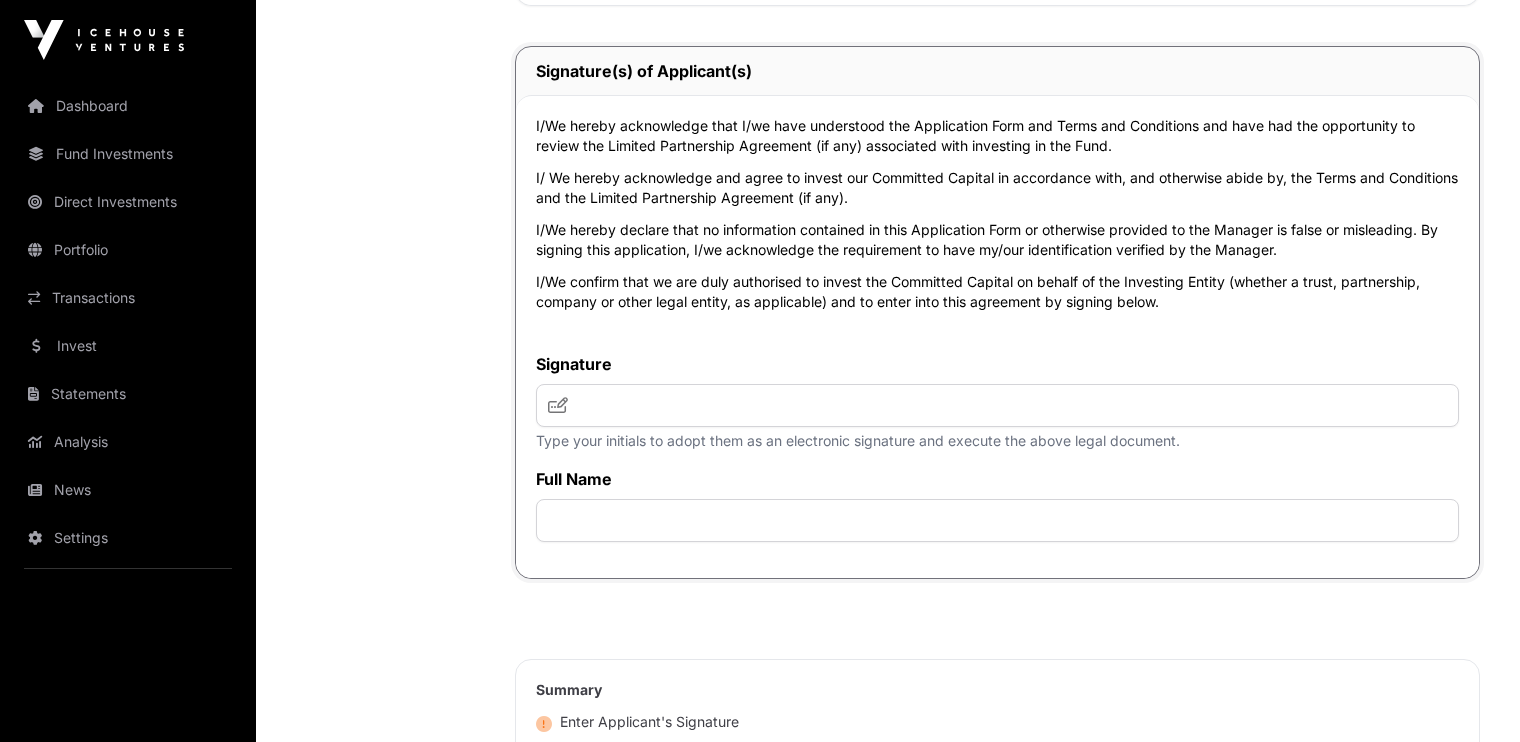 scroll, scrollTop: 4744, scrollLeft: 0, axis: vertical 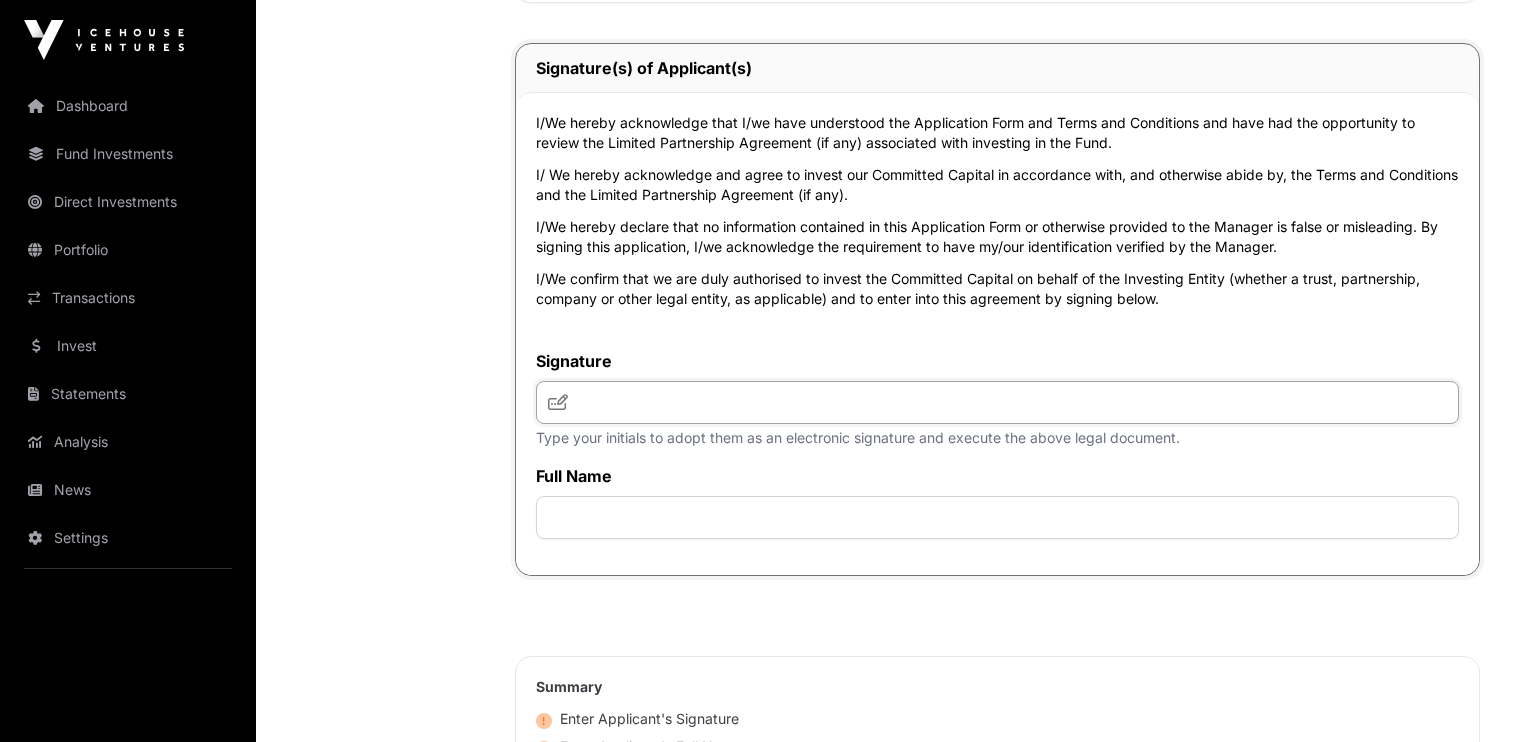 click 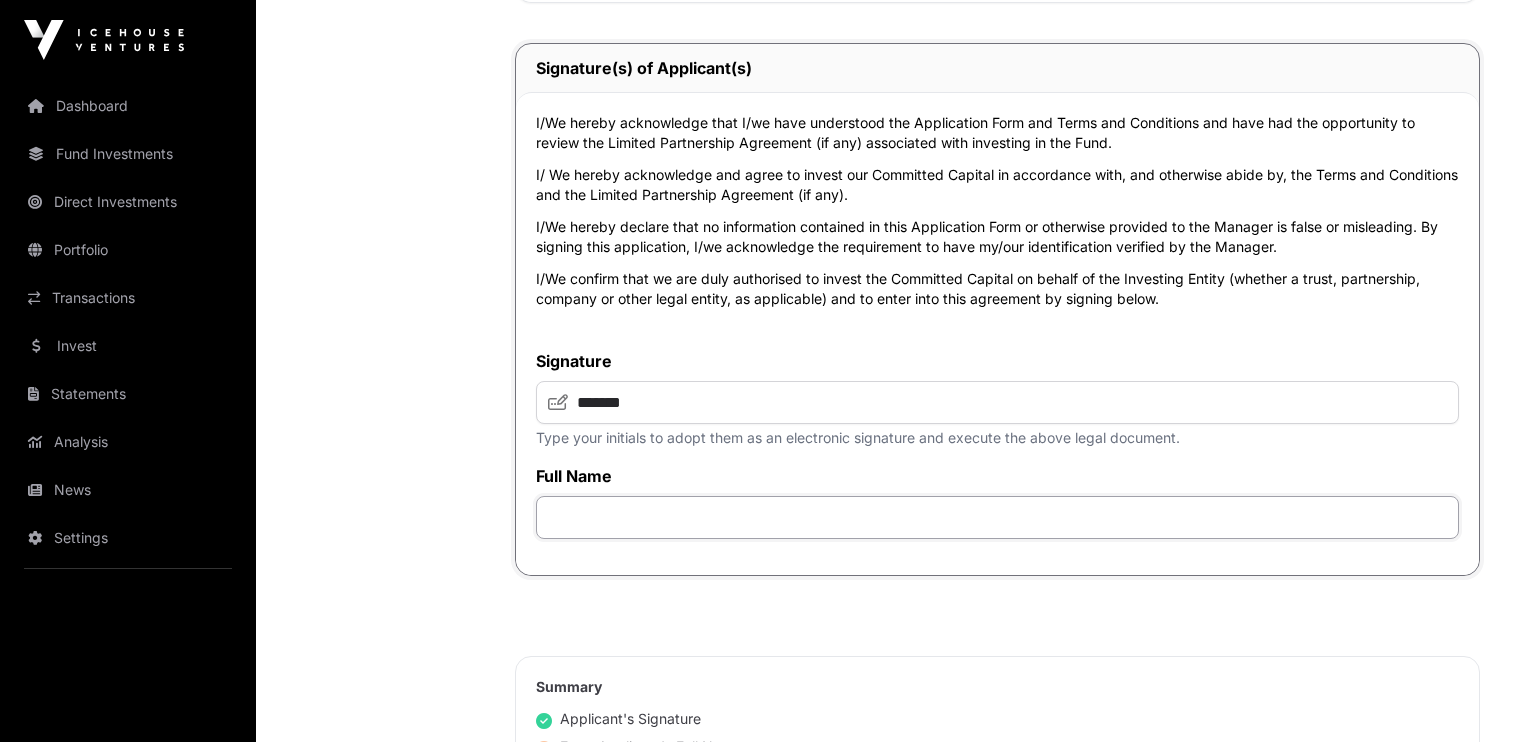 click 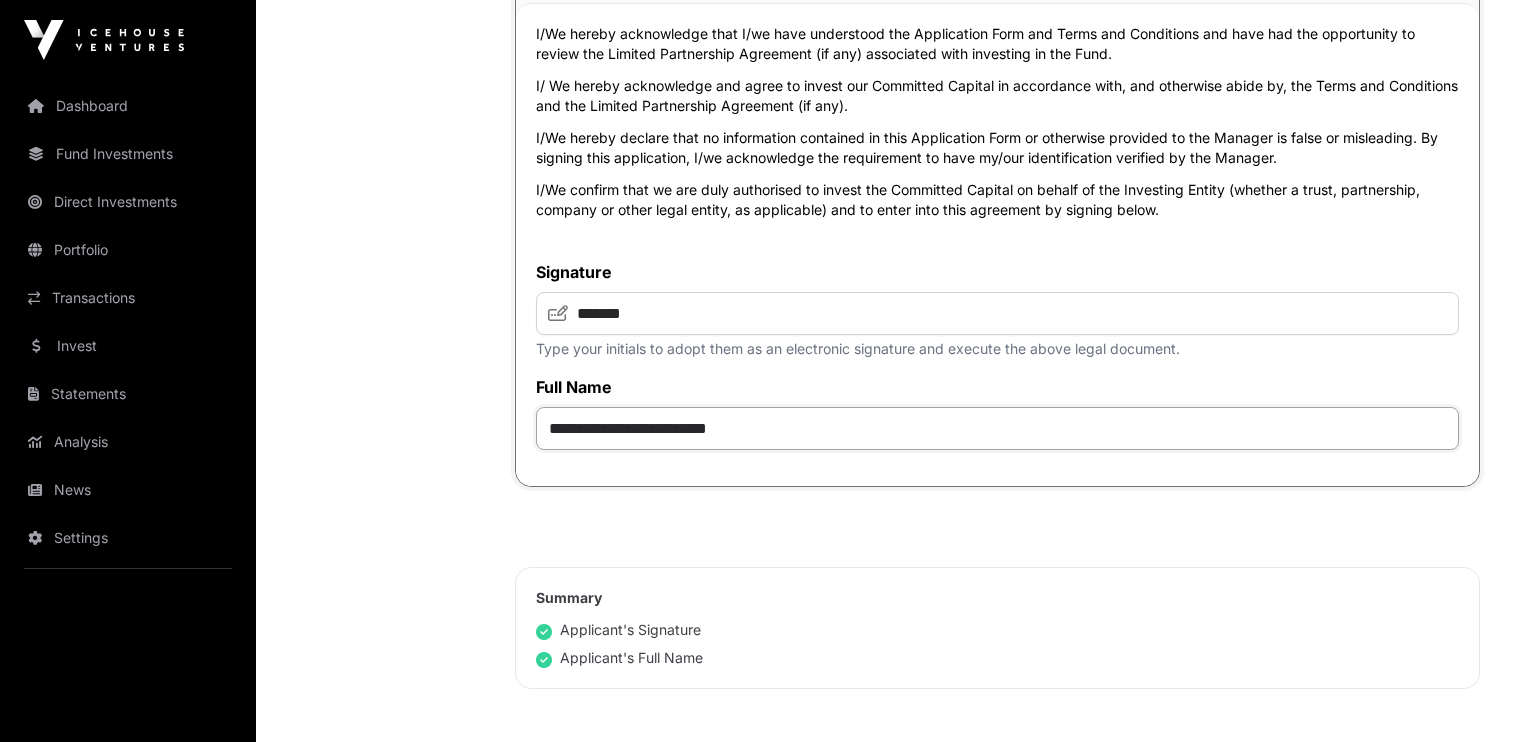 scroll, scrollTop: 4844, scrollLeft: 0, axis: vertical 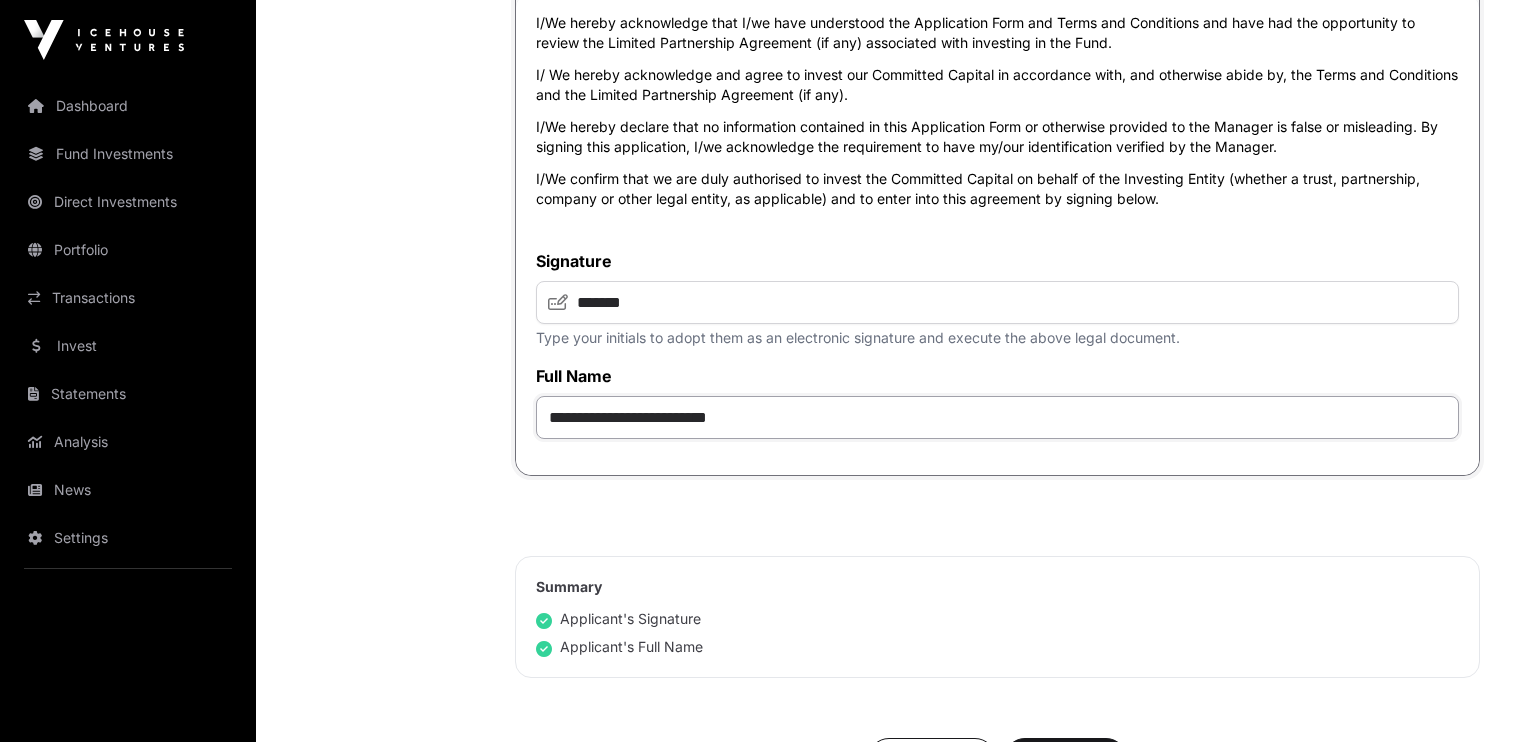 type on "**********" 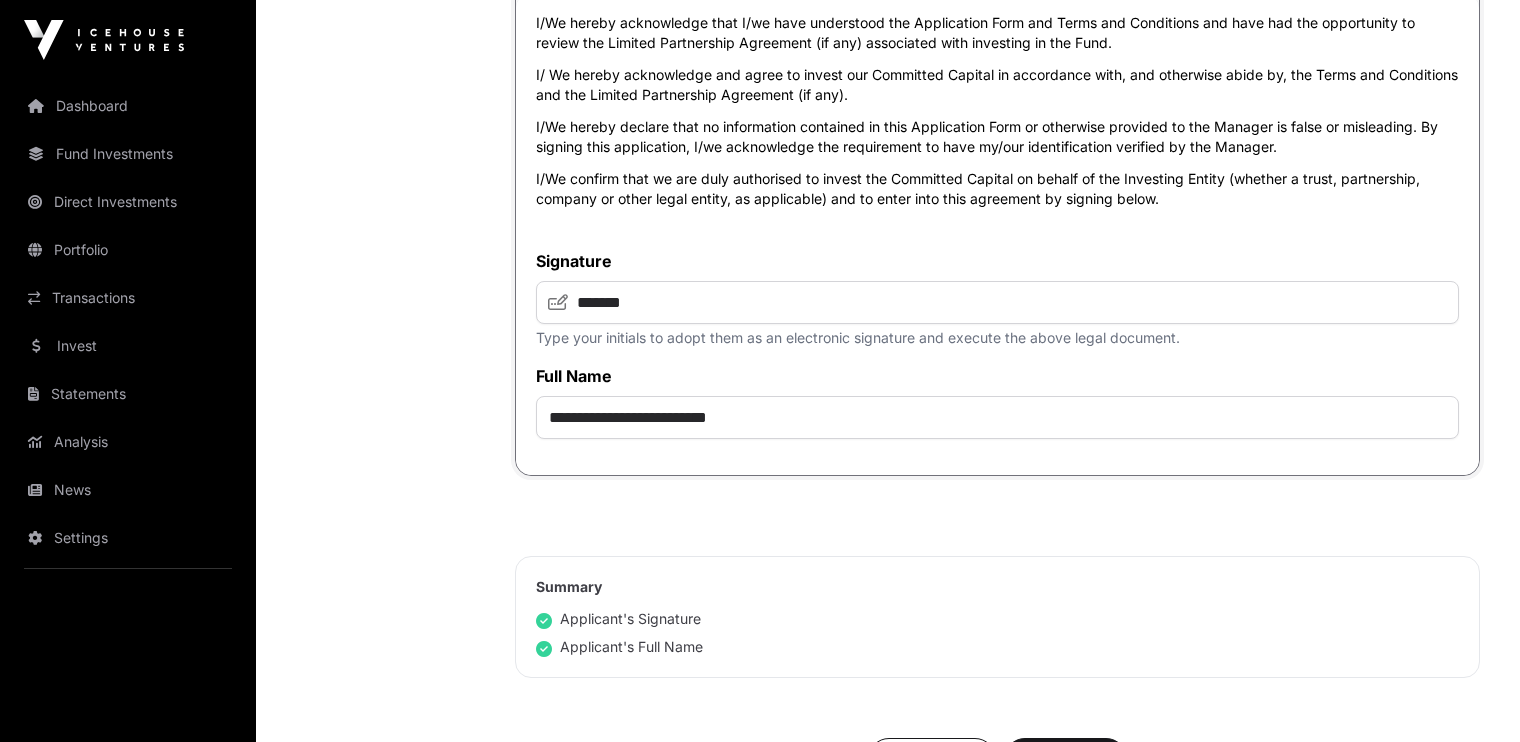 click on "Fund Application Investment  Fund Application  AML  Nature & Purpose  Wholesale  IRD Details  Tax Certificate  Bank Details  Summary" 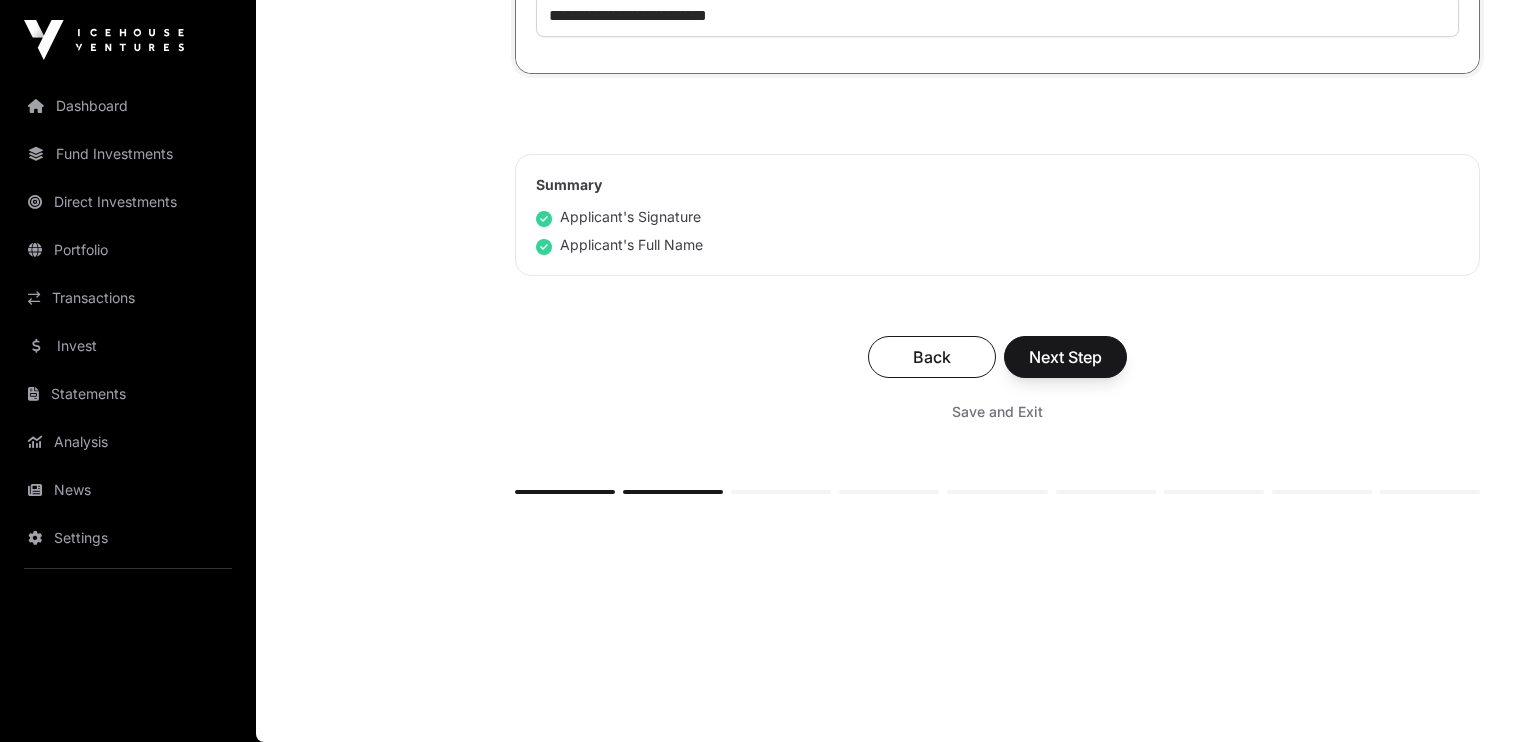 scroll, scrollTop: 5284, scrollLeft: 0, axis: vertical 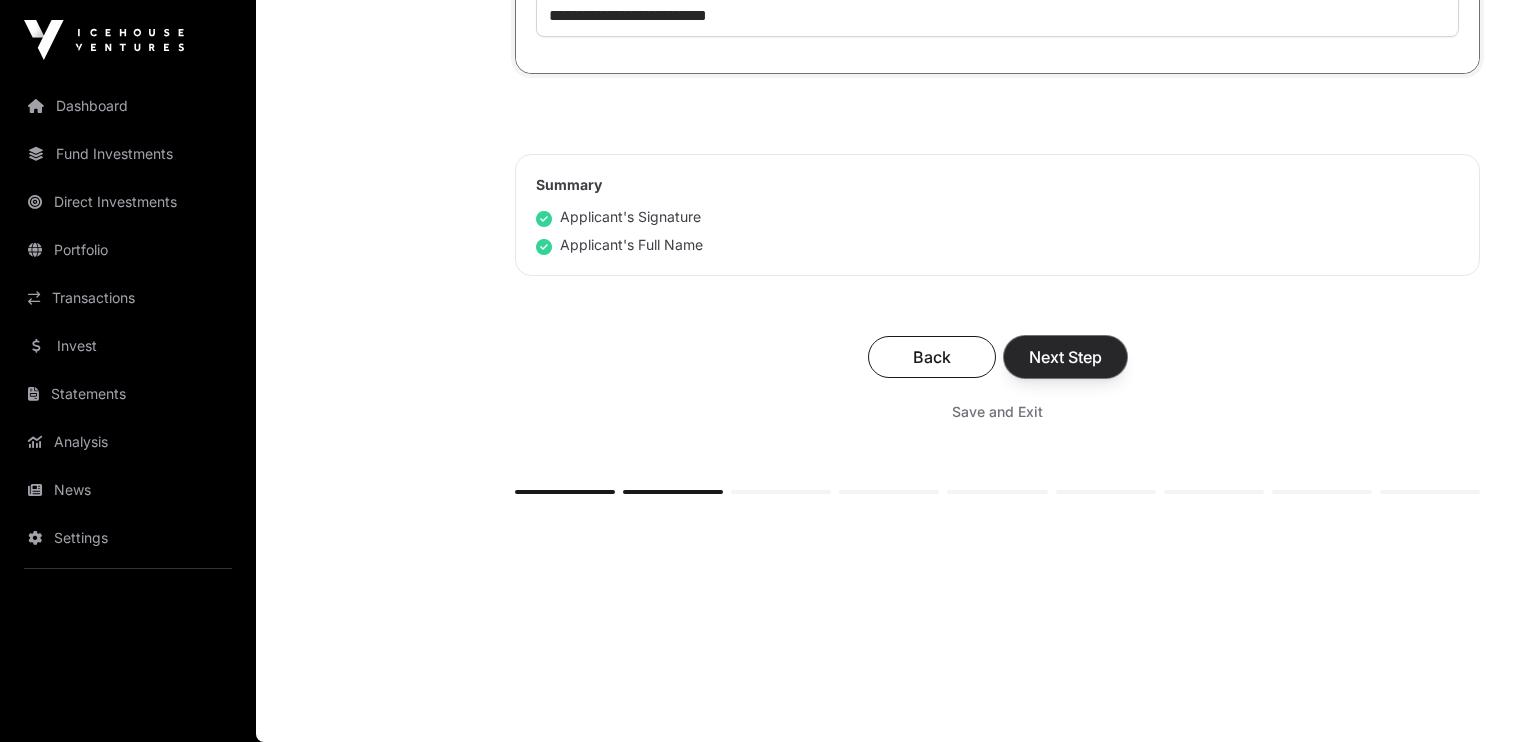 click on "Next Step" 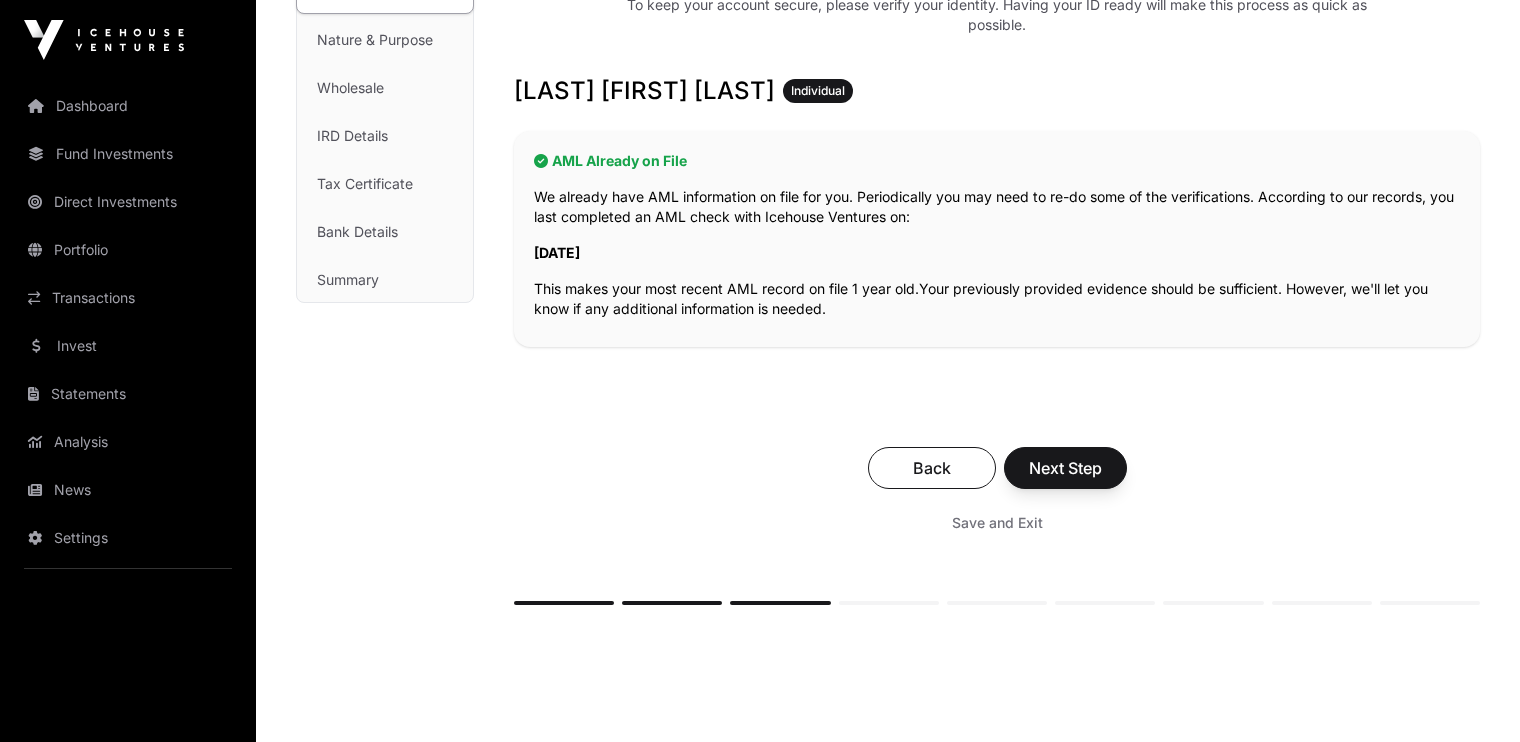 scroll, scrollTop: 299, scrollLeft: 0, axis: vertical 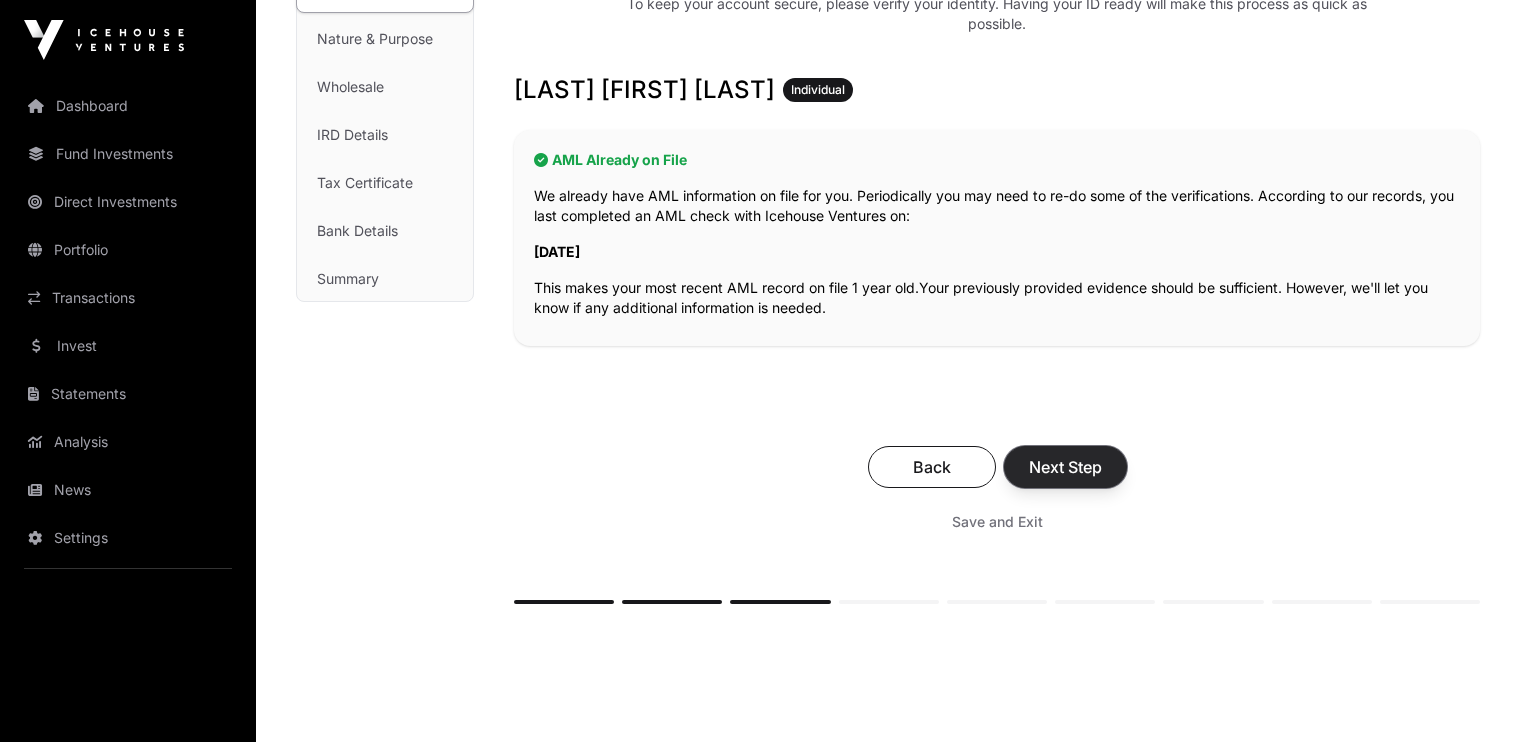 click on "Next Step" 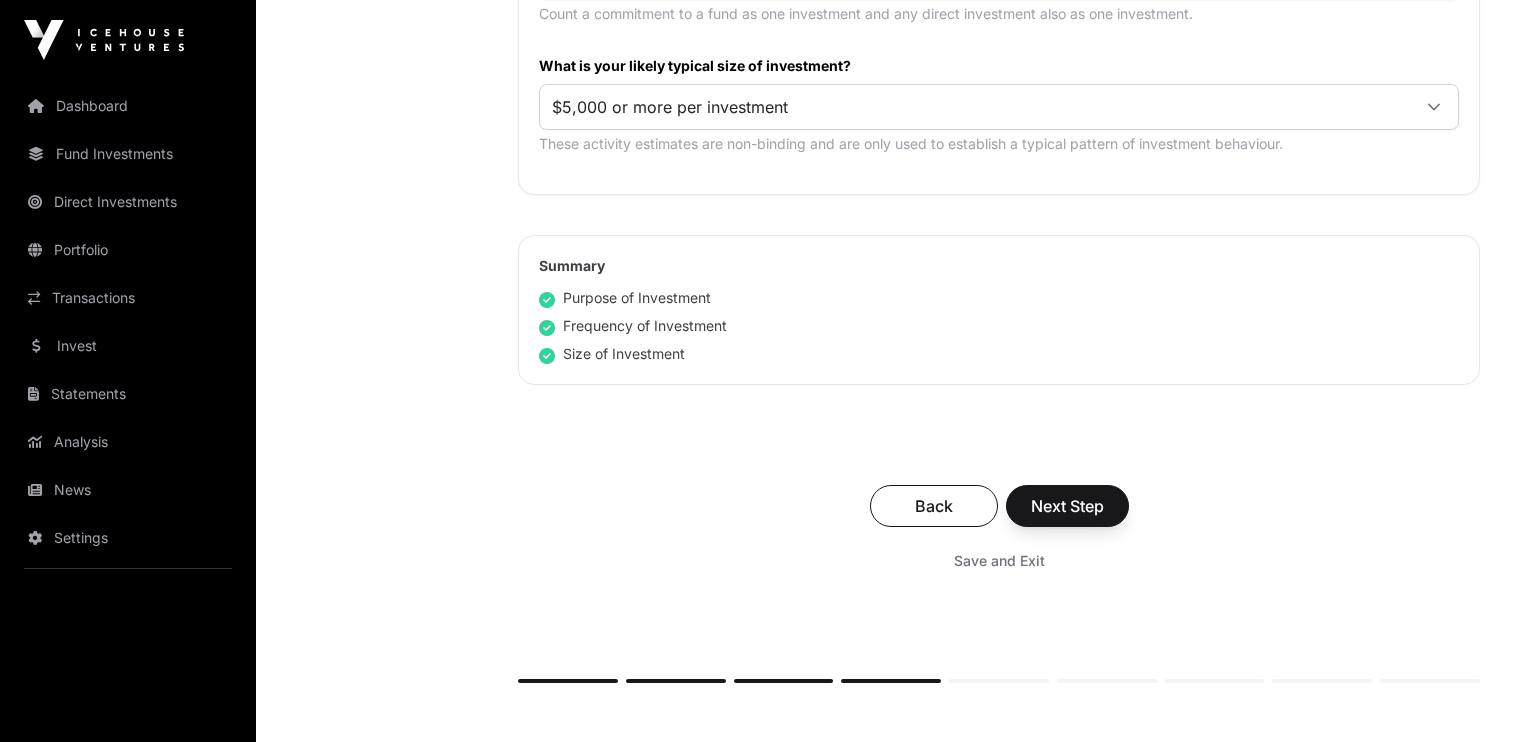 scroll, scrollTop: 1196, scrollLeft: 0, axis: vertical 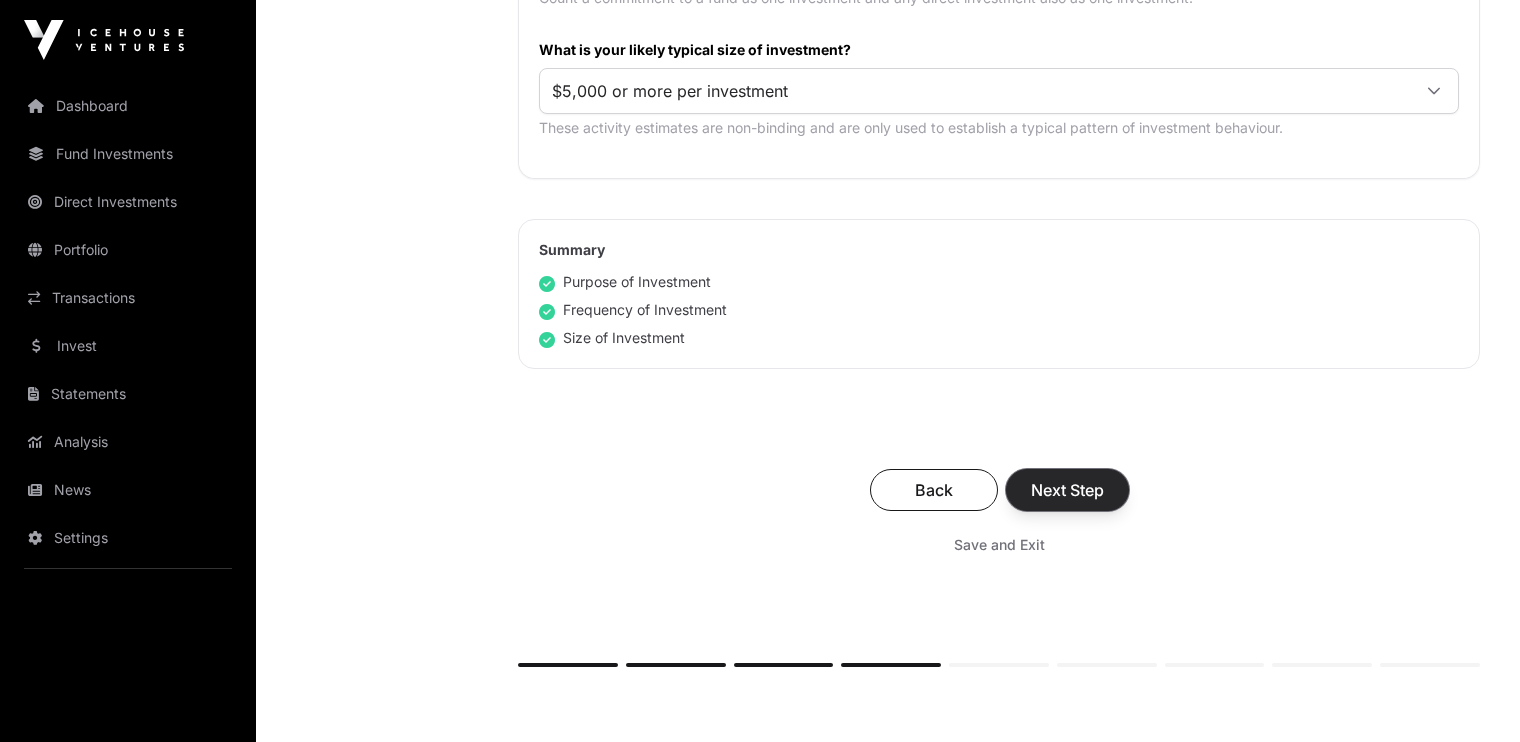 click on "Next Step" 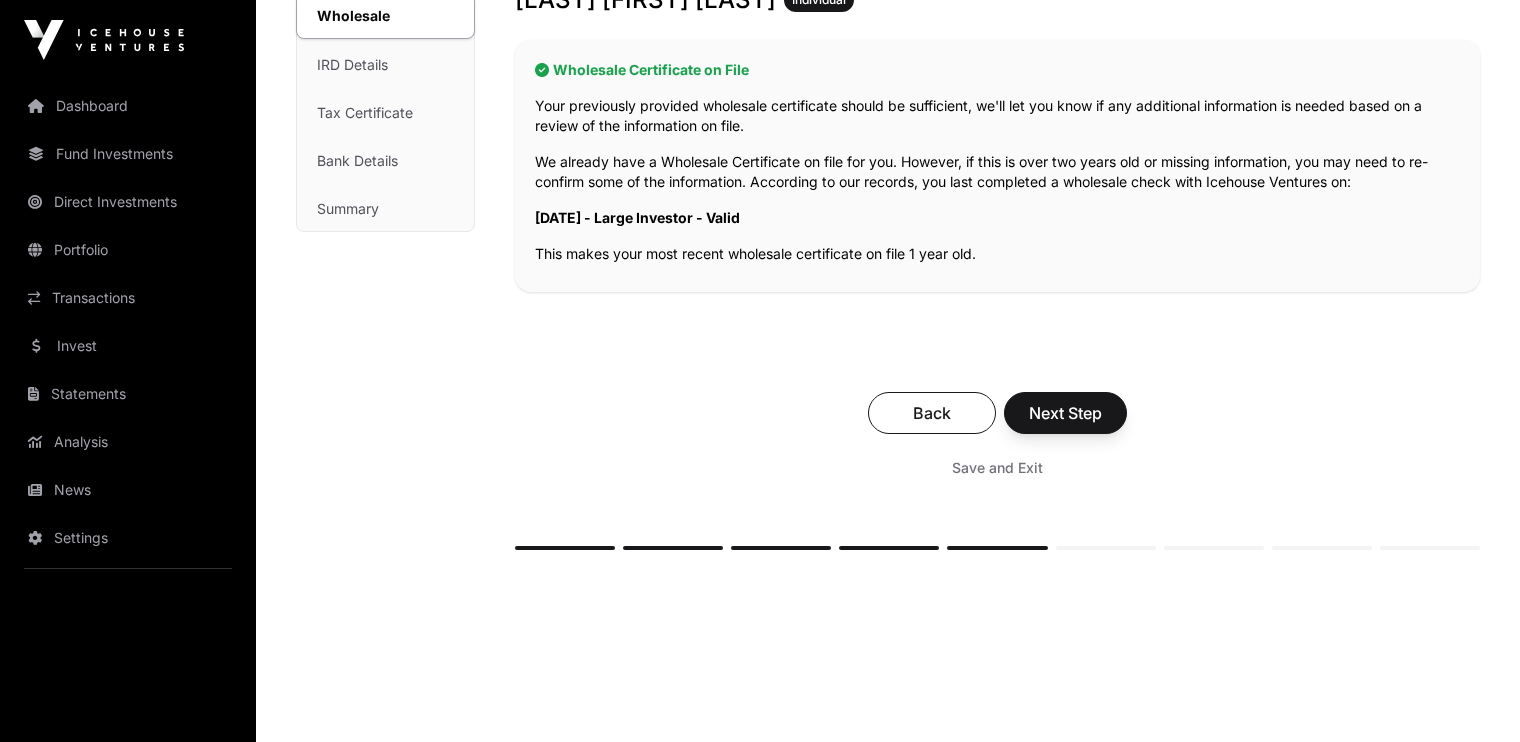 scroll, scrollTop: 370, scrollLeft: 0, axis: vertical 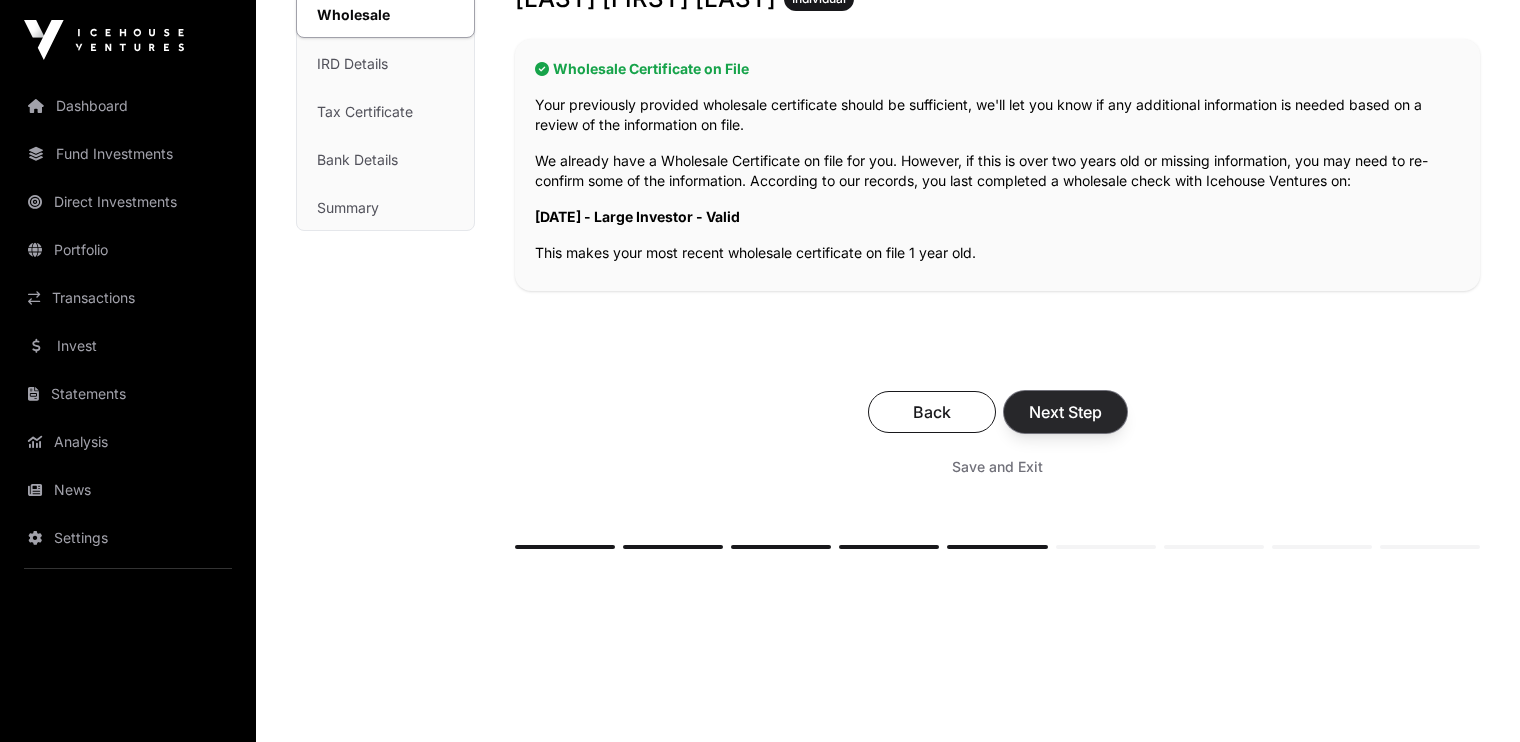 click on "Next Step" 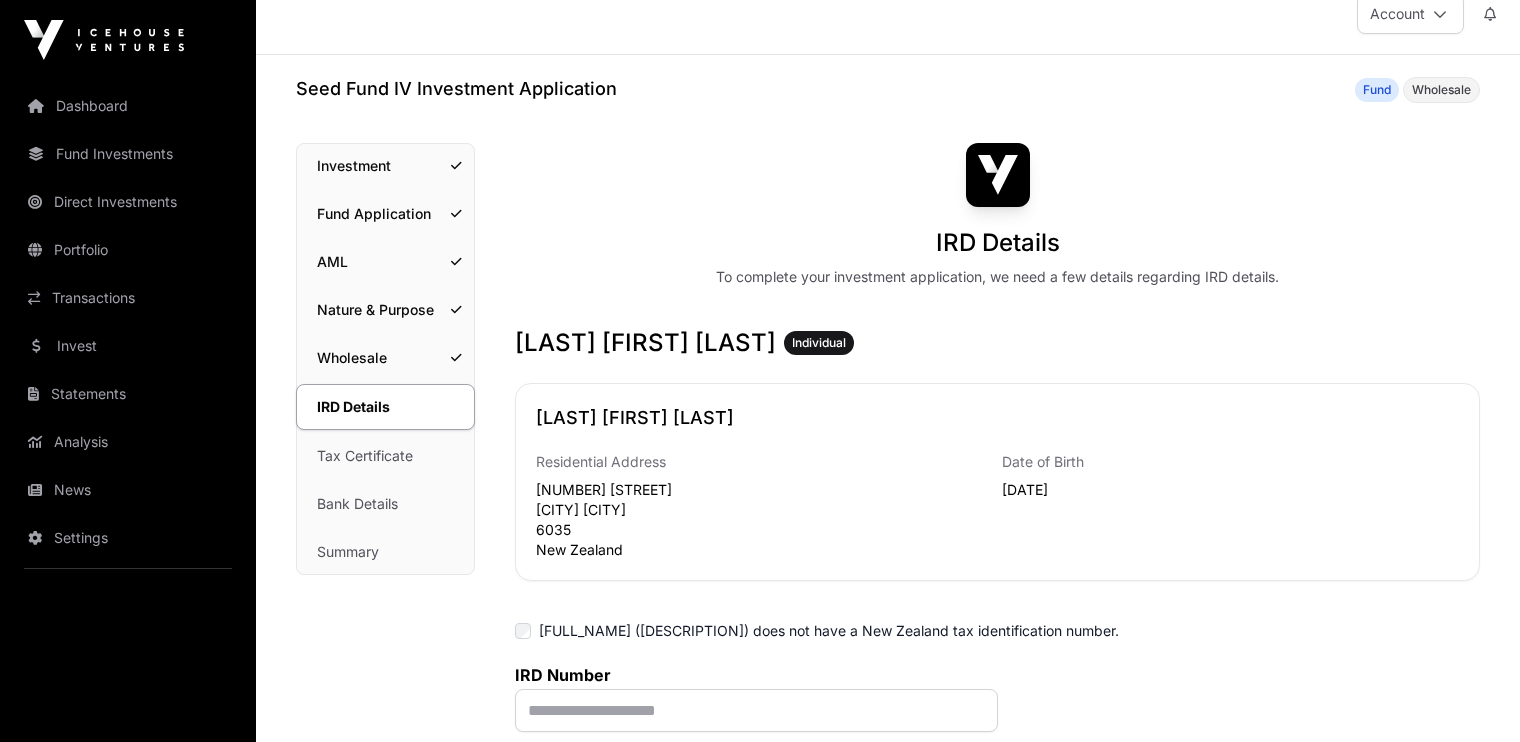scroll, scrollTop: 0, scrollLeft: 0, axis: both 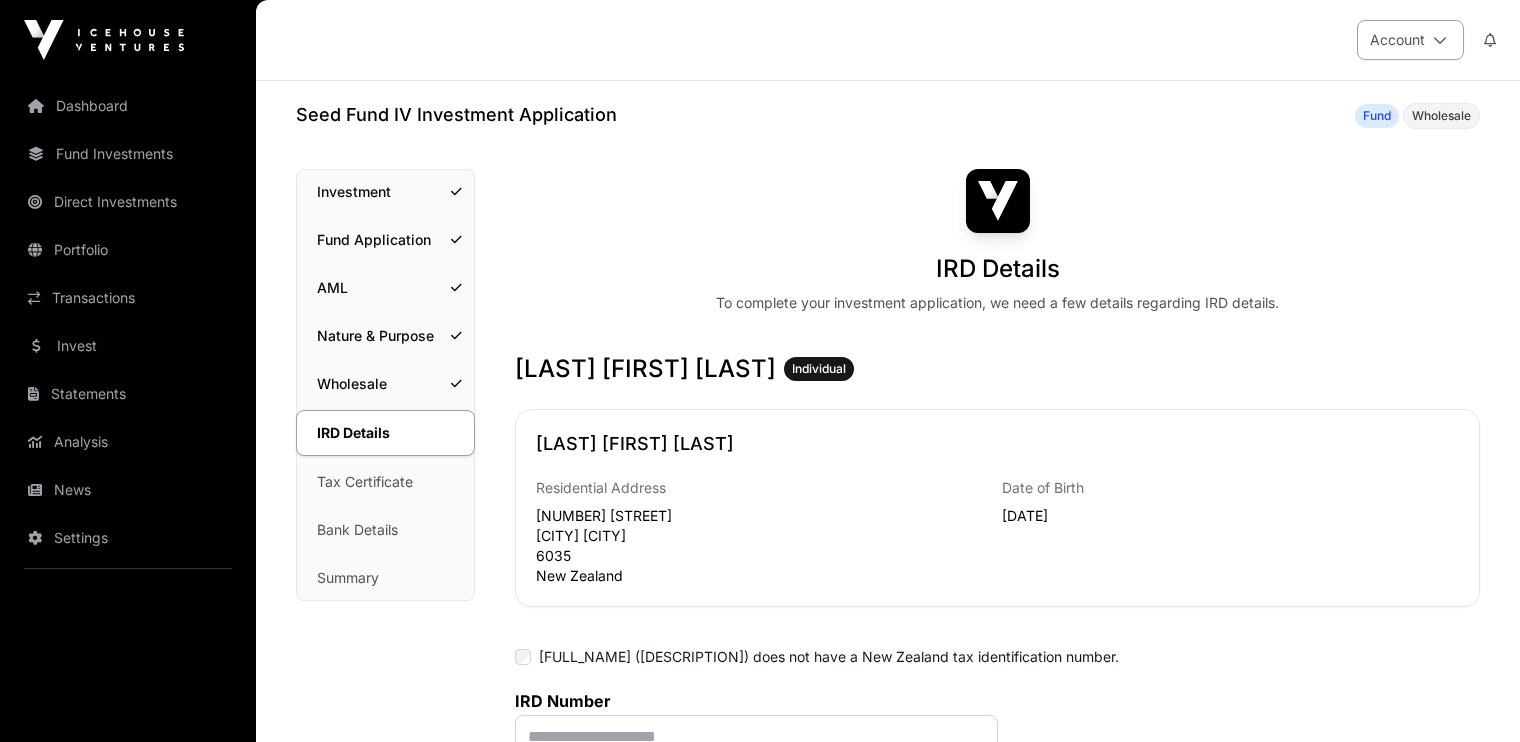 click on "Account" 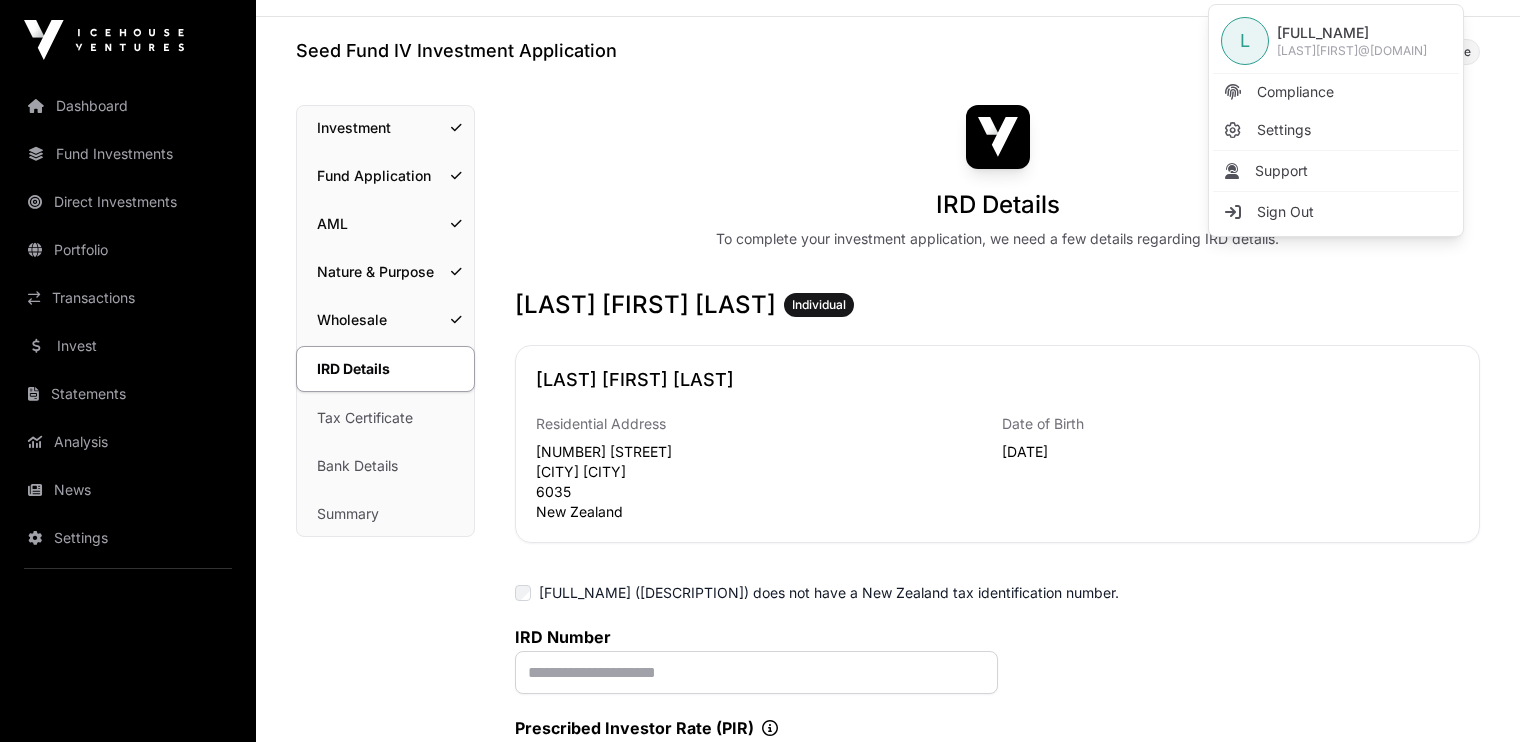 scroll, scrollTop: 72, scrollLeft: 0, axis: vertical 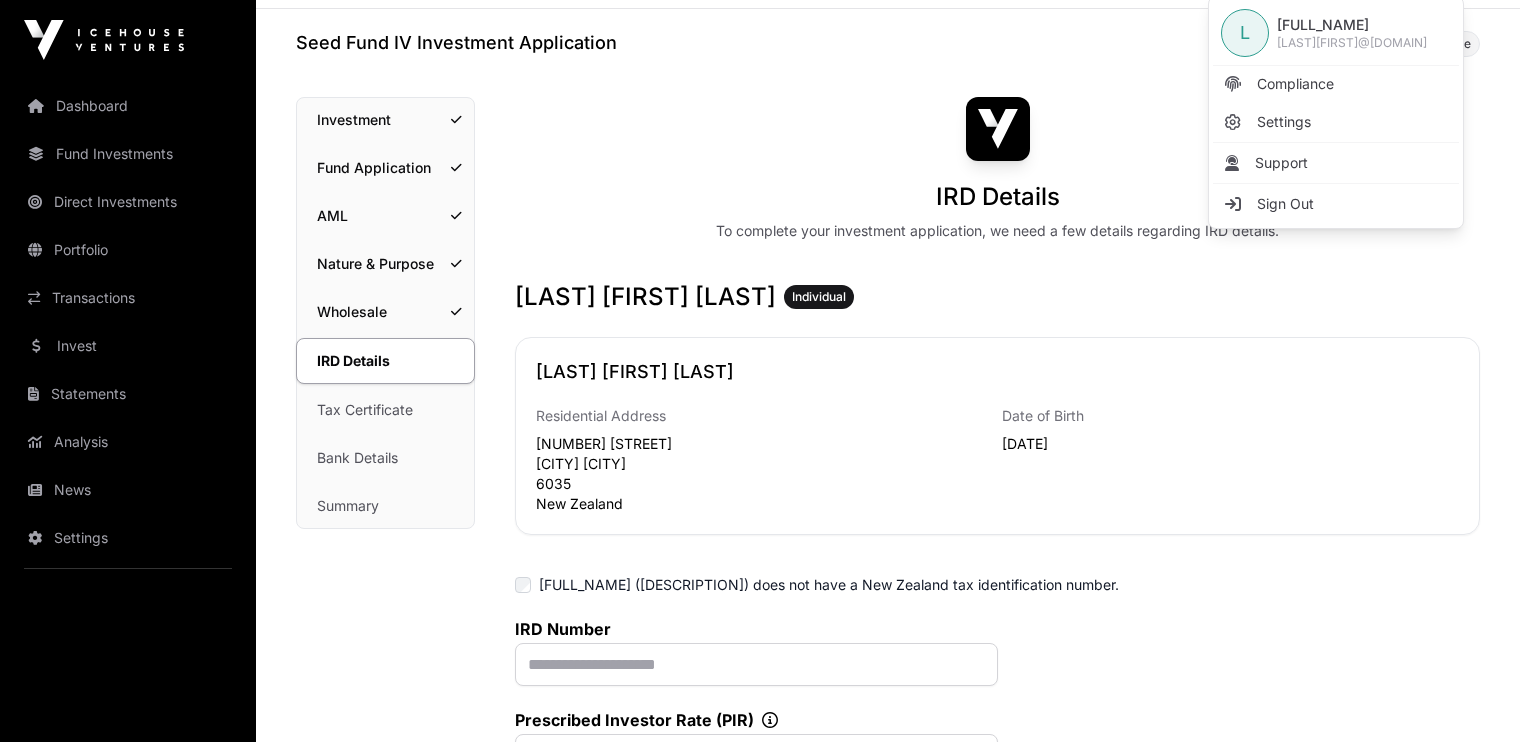 click on "IRD Details To complete your investment application, we need a few details regarding IRD details." 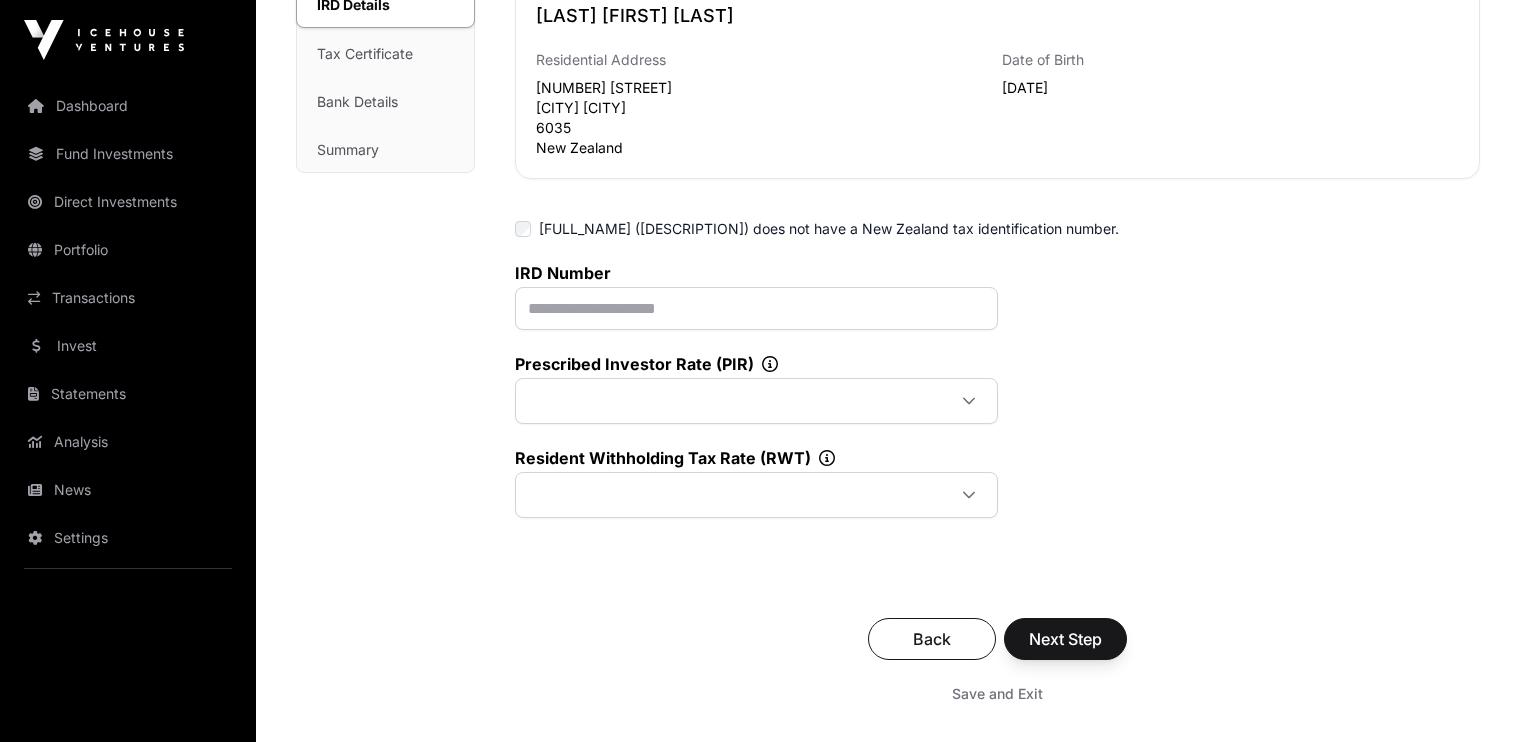scroll, scrollTop: 430, scrollLeft: 0, axis: vertical 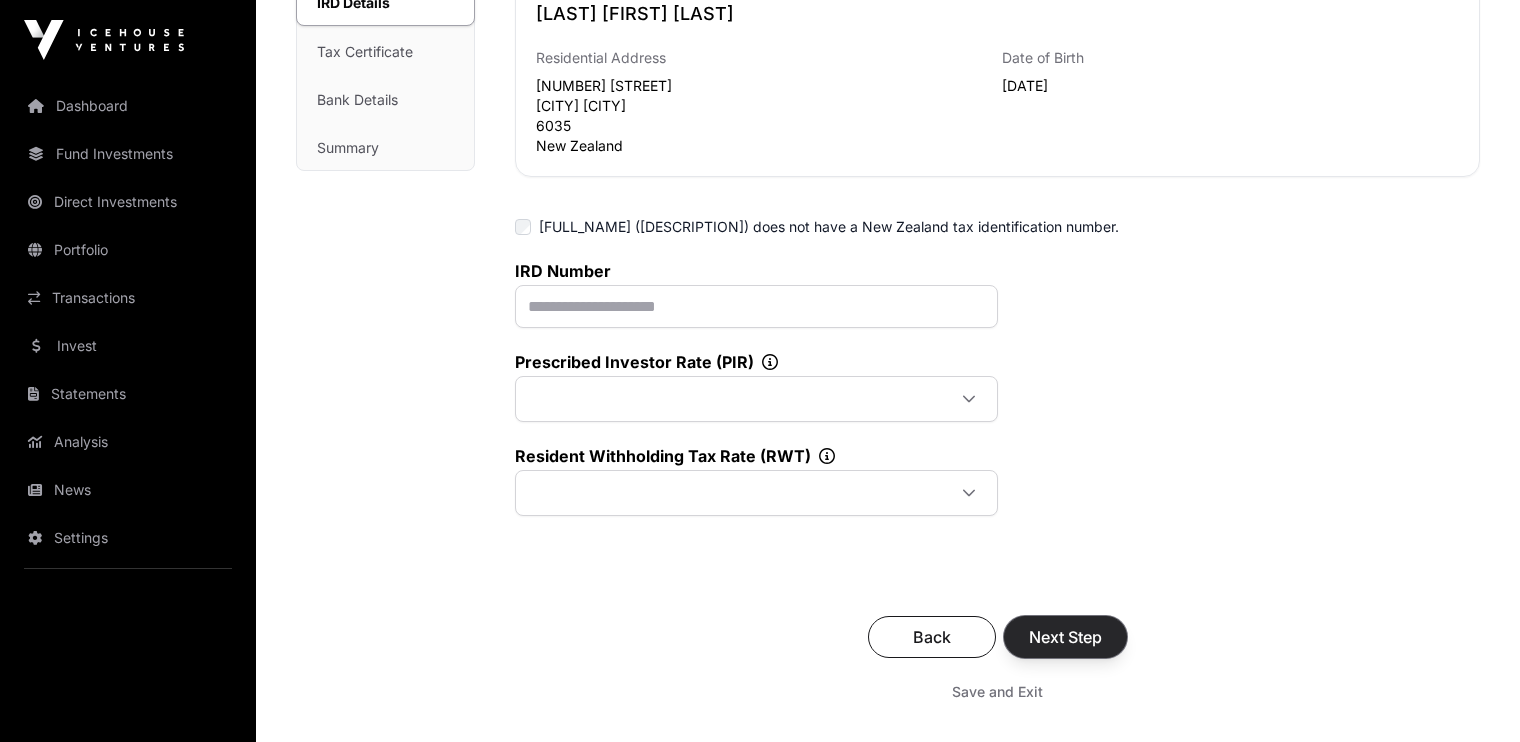 click on "Next Step" 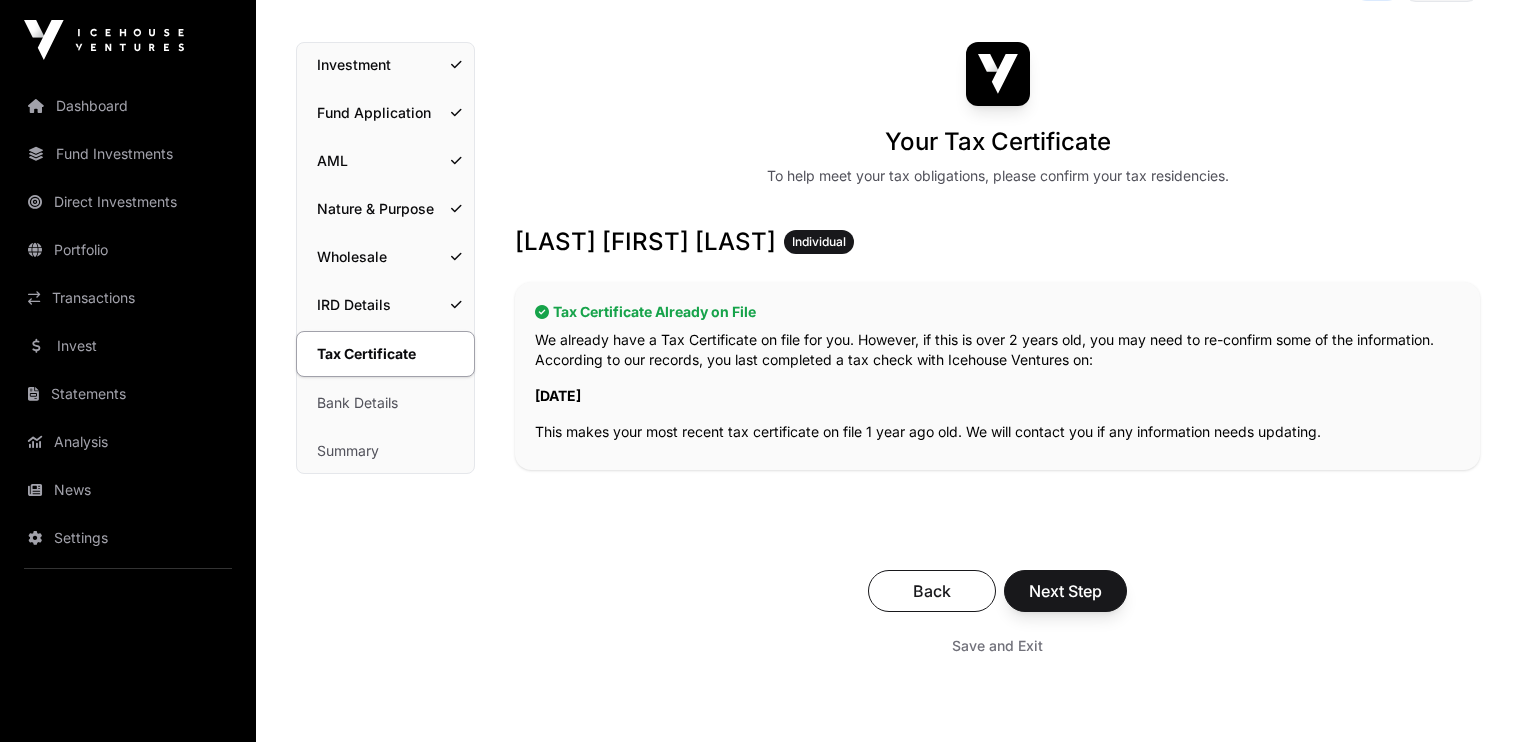 scroll, scrollTop: 131, scrollLeft: 0, axis: vertical 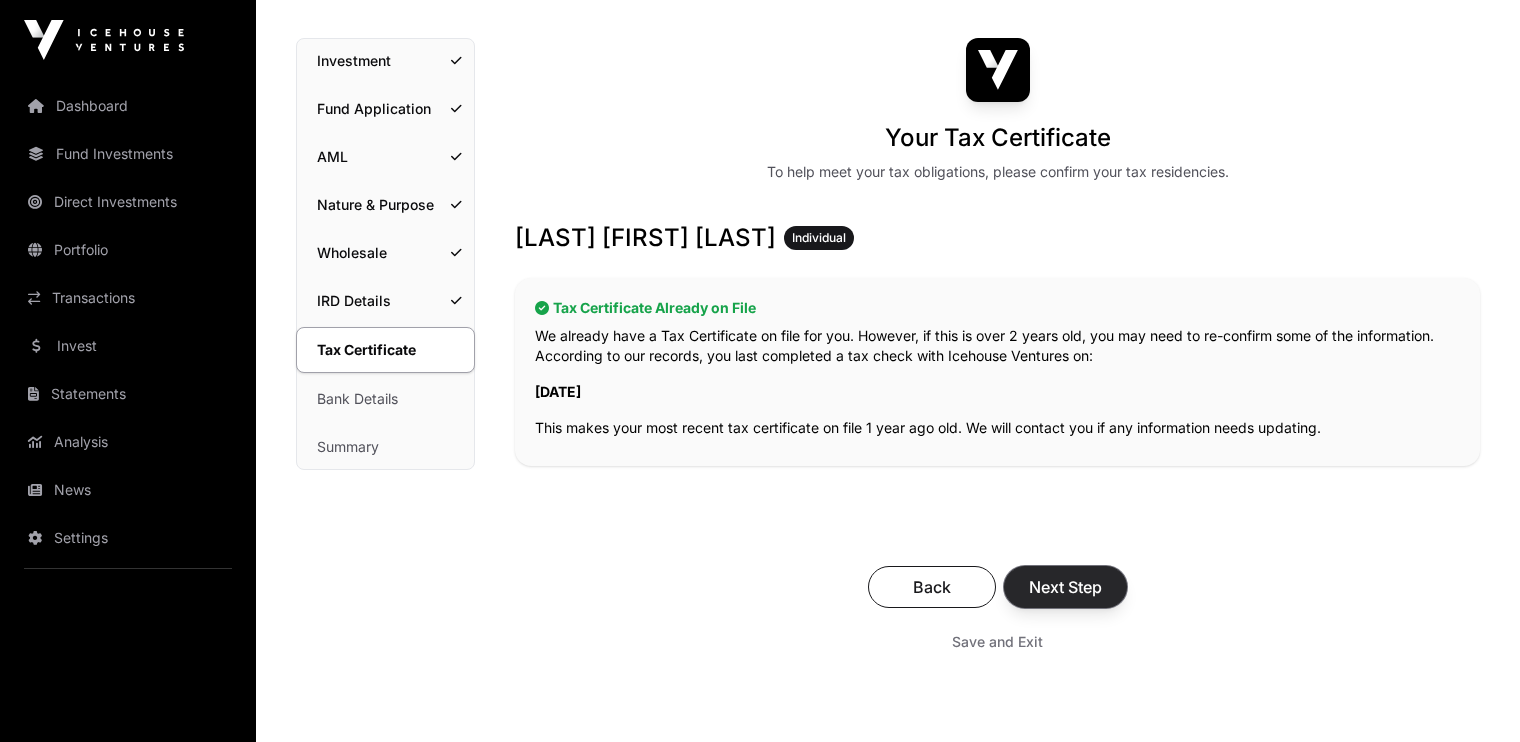 click on "Next Step" 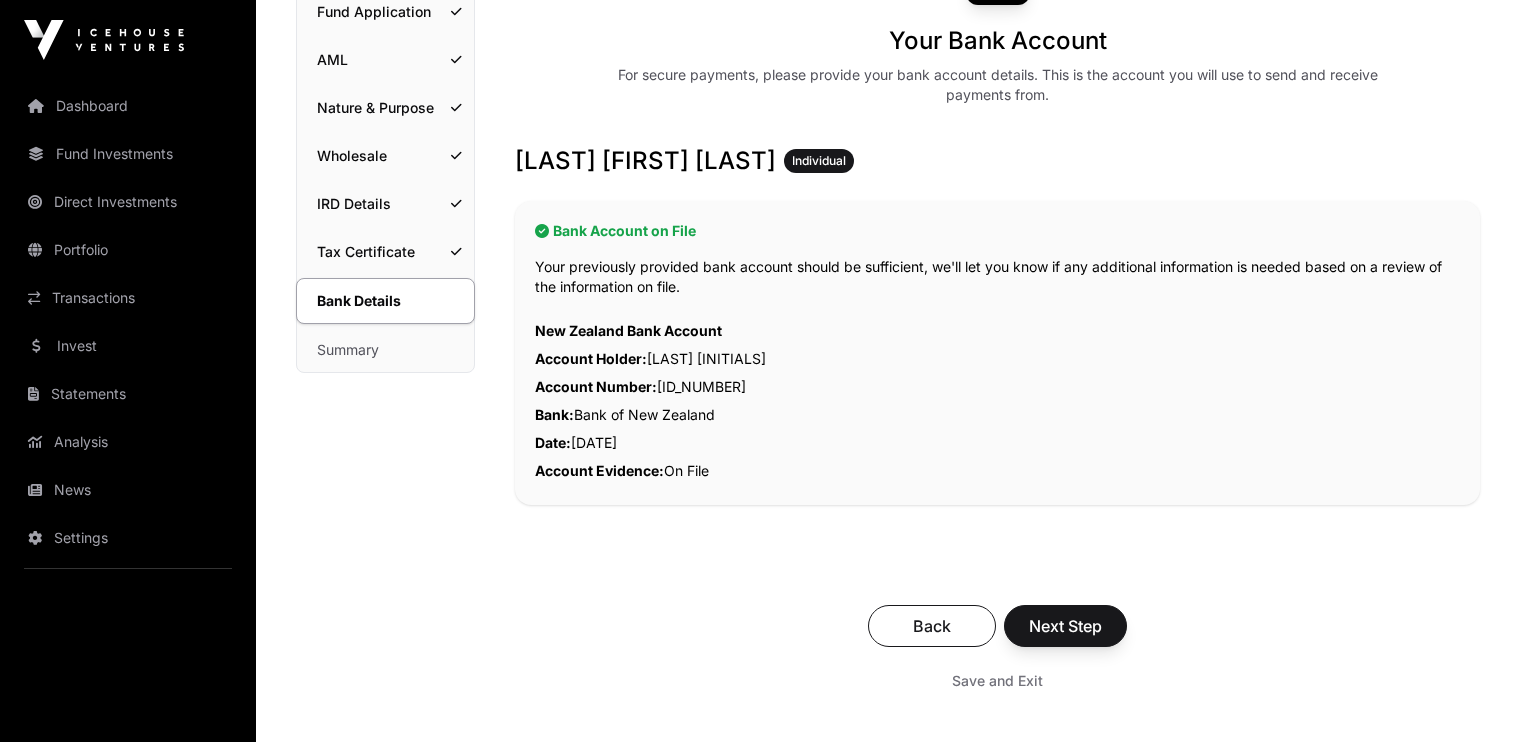 scroll, scrollTop: 234, scrollLeft: 0, axis: vertical 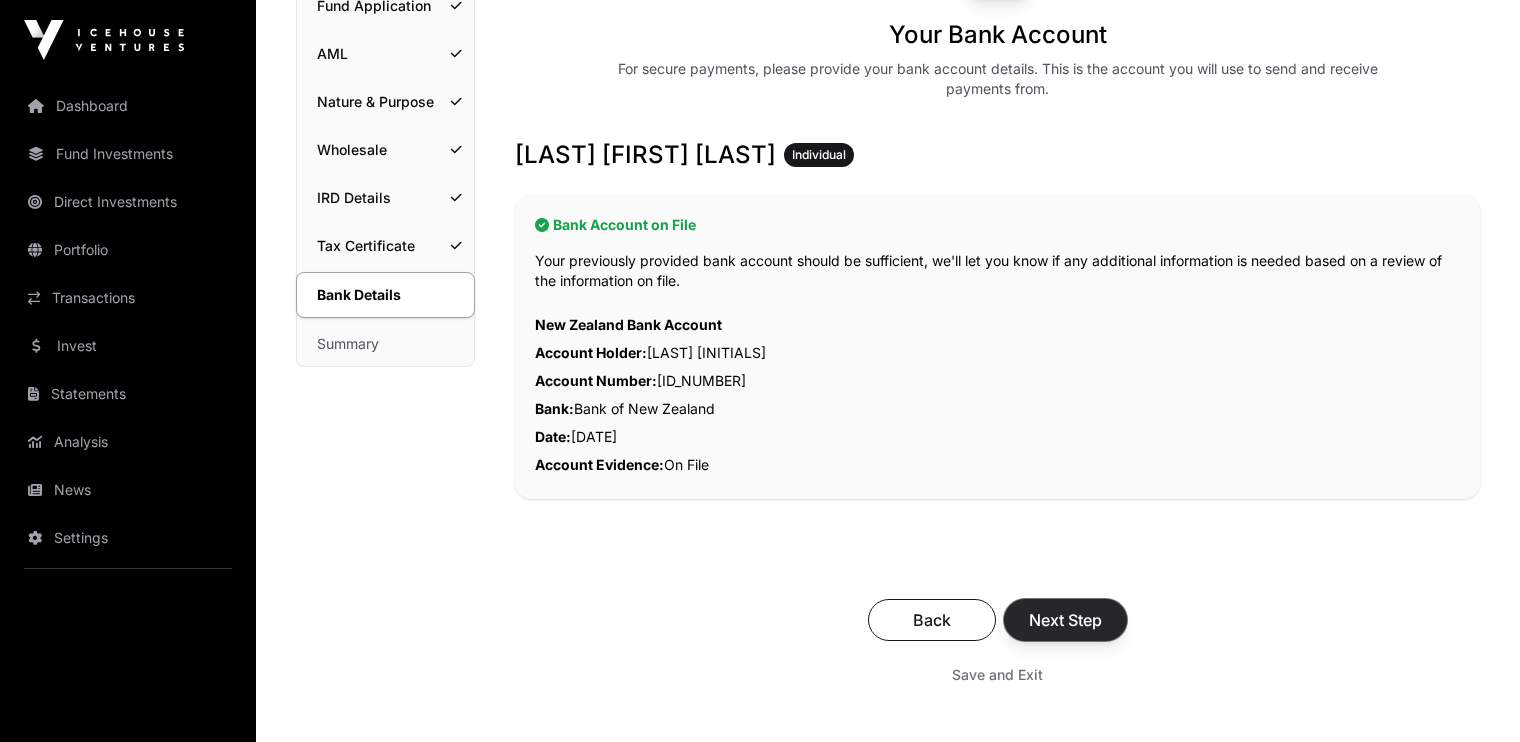 click on "Next Step" 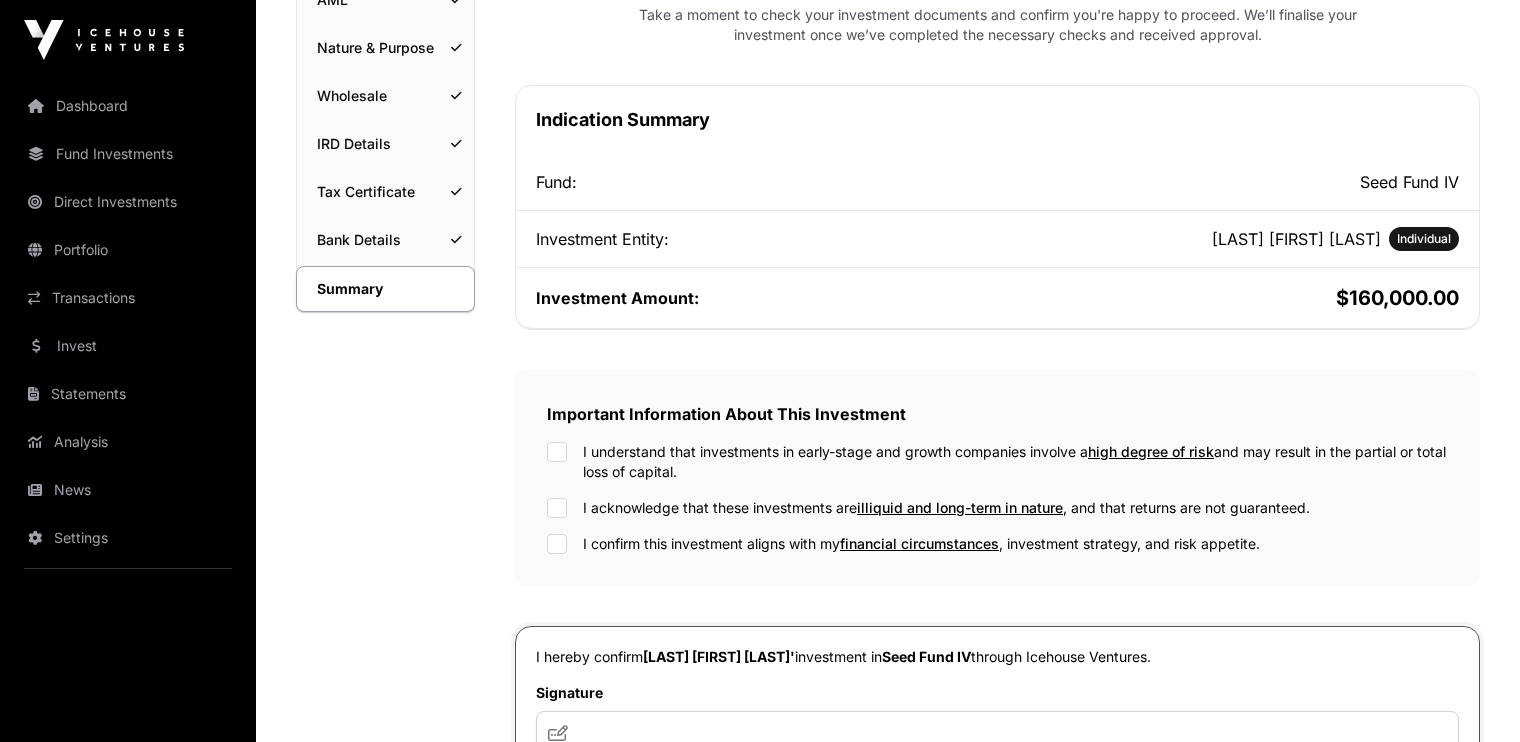 scroll, scrollTop: 328, scrollLeft: 0, axis: vertical 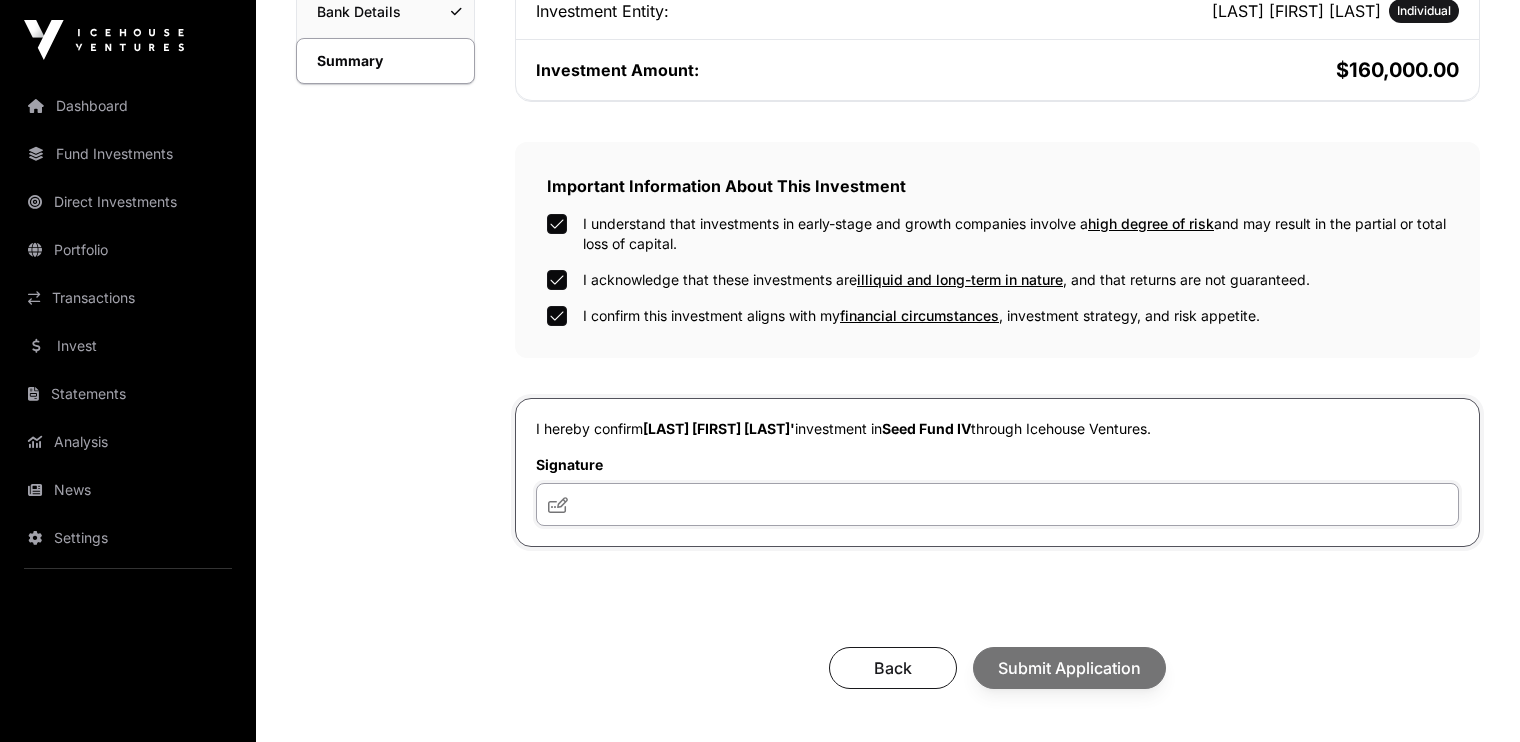 click 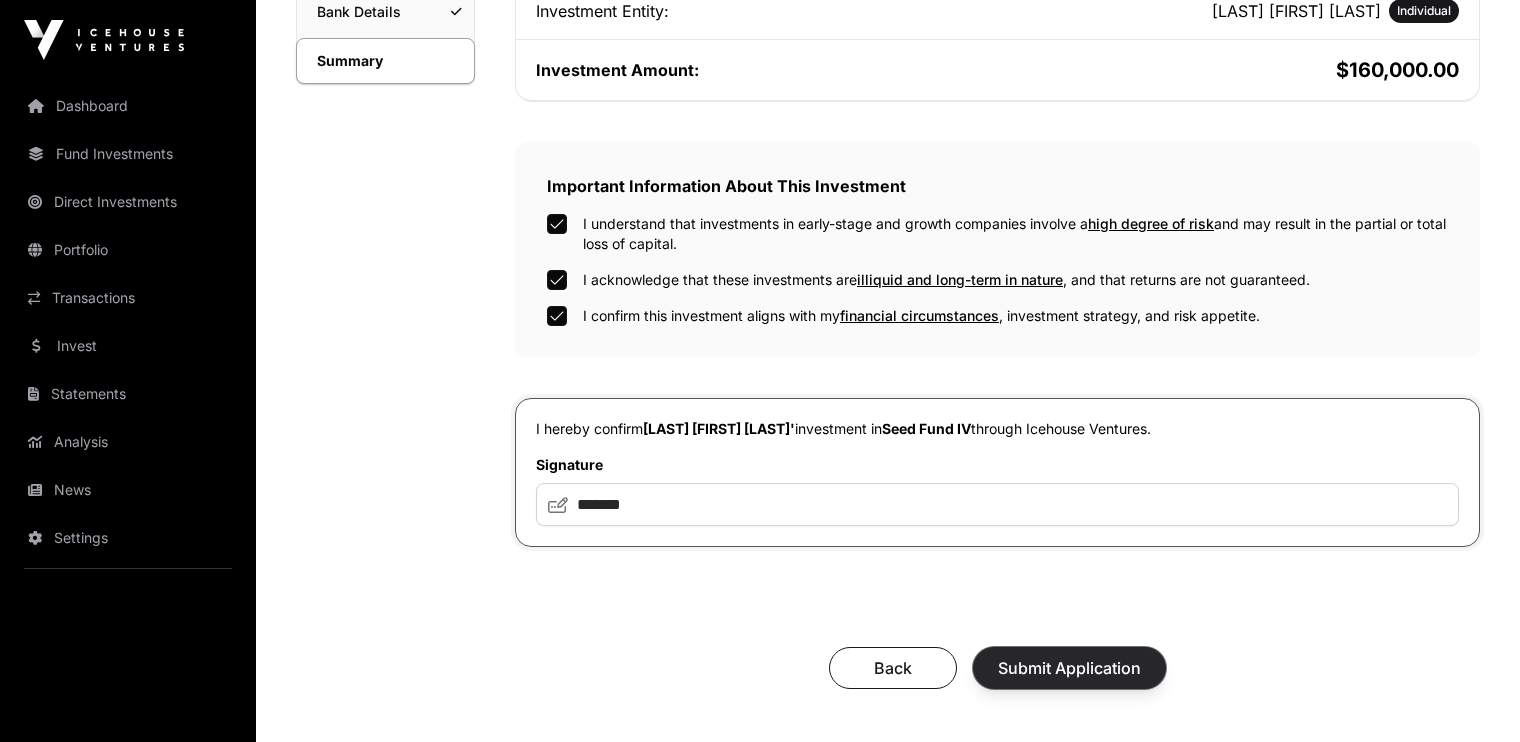 click on "Submit Application" 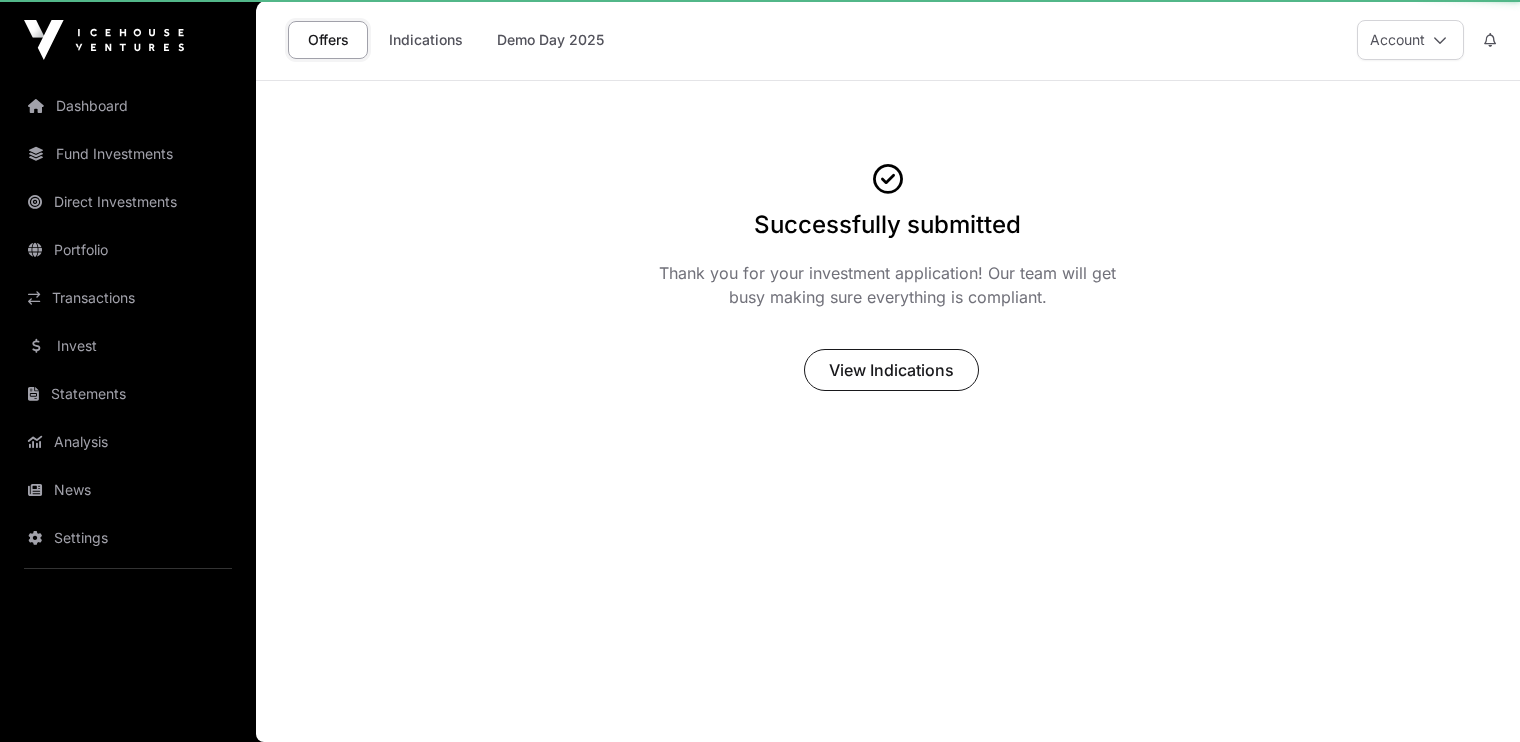 scroll, scrollTop: 0, scrollLeft: 0, axis: both 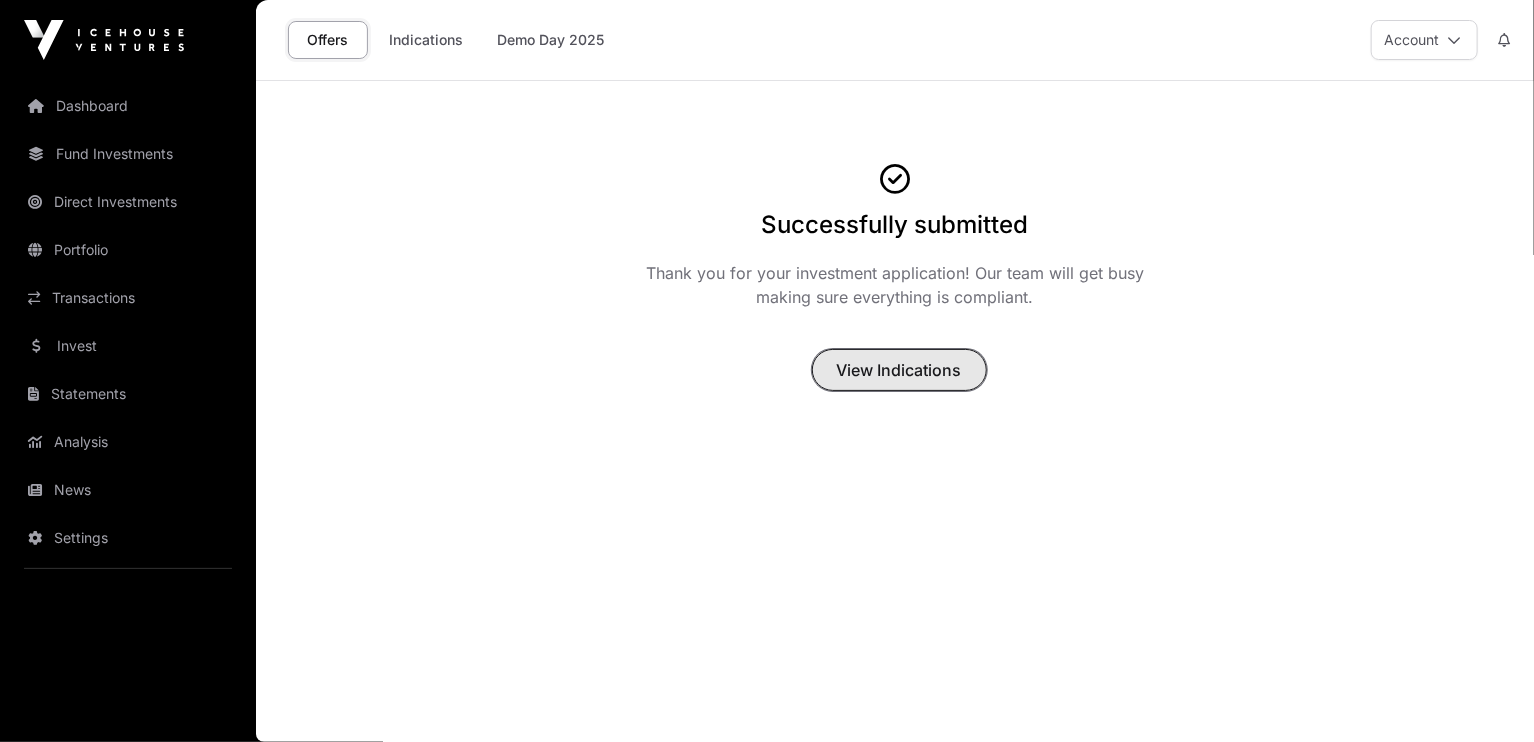 click on "View Indications" 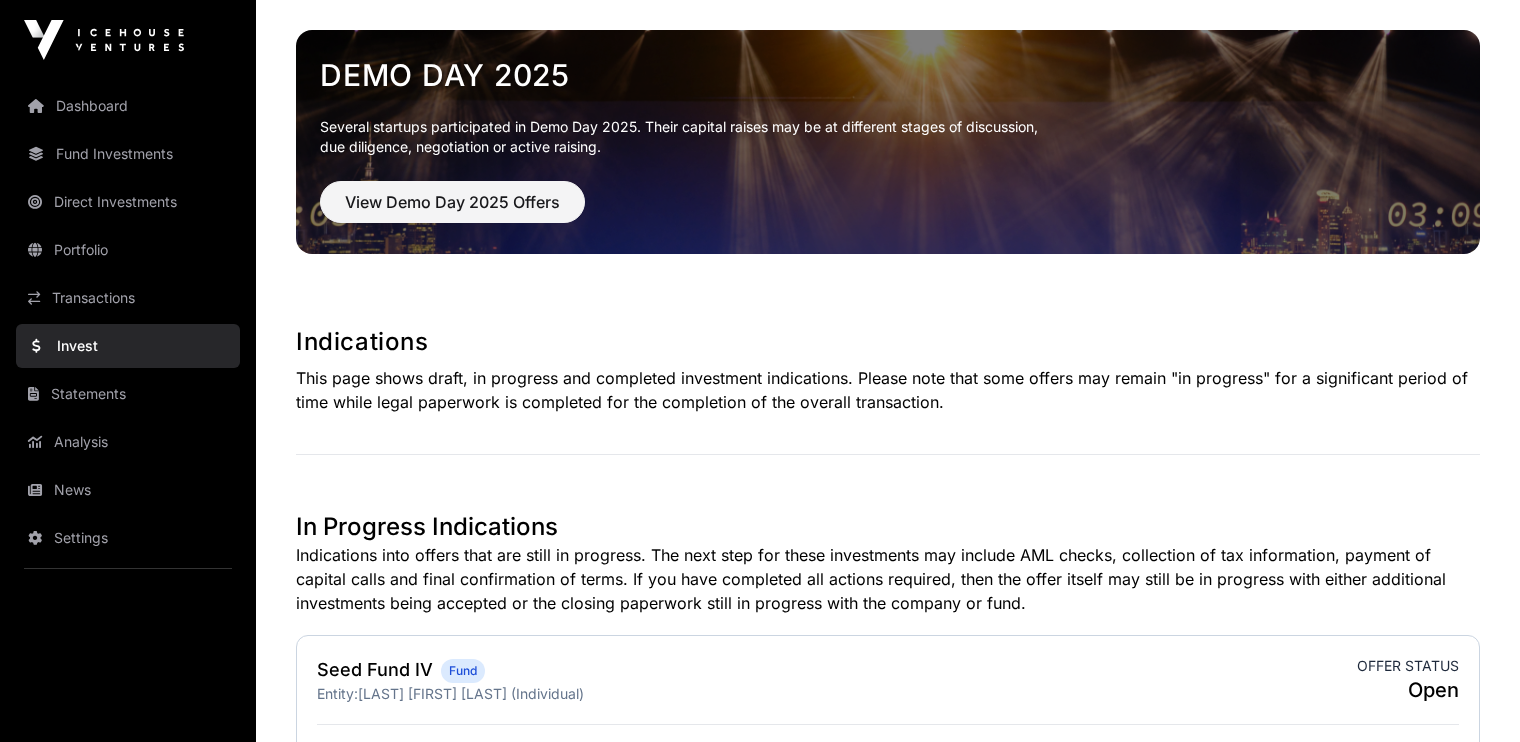 scroll, scrollTop: 0, scrollLeft: 0, axis: both 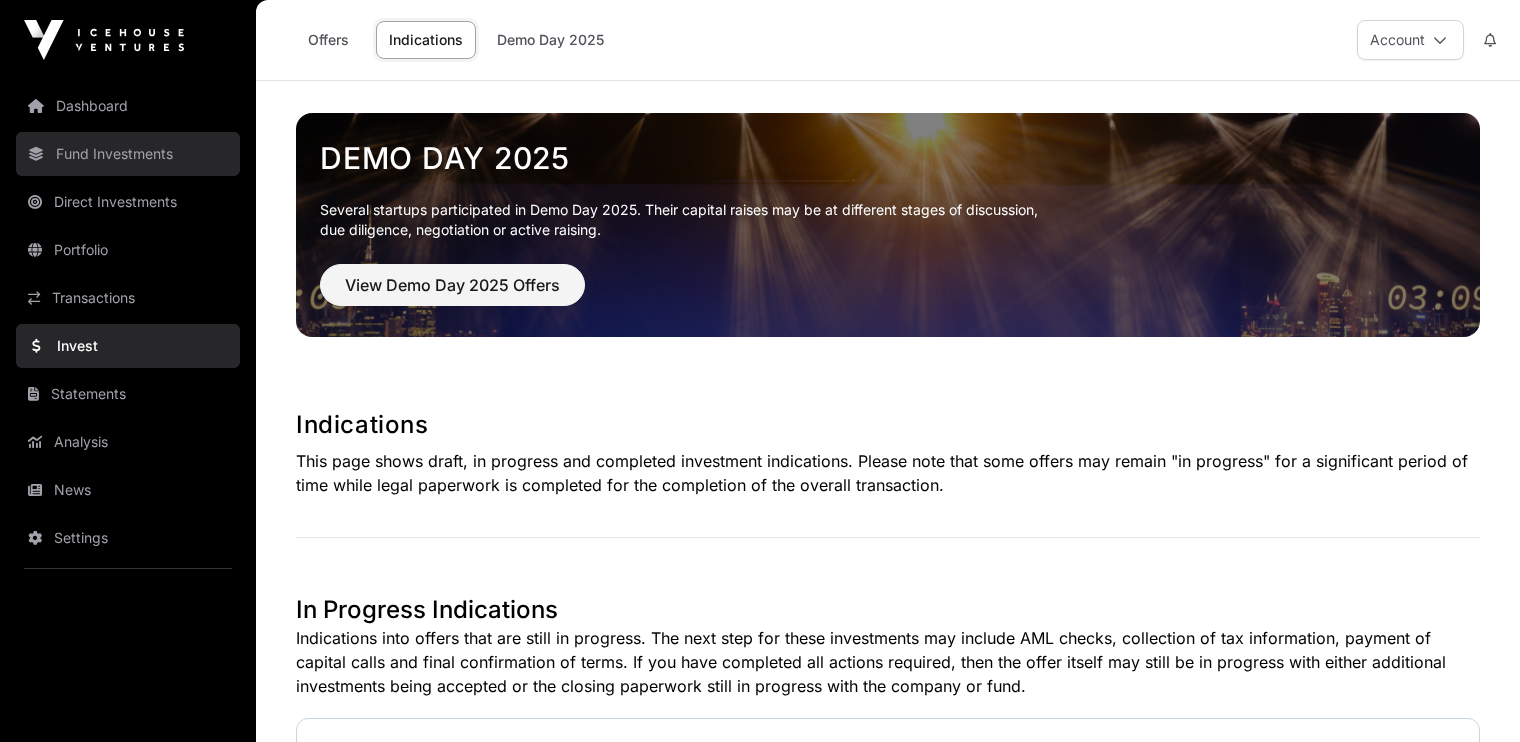 click on "Fund Investments" 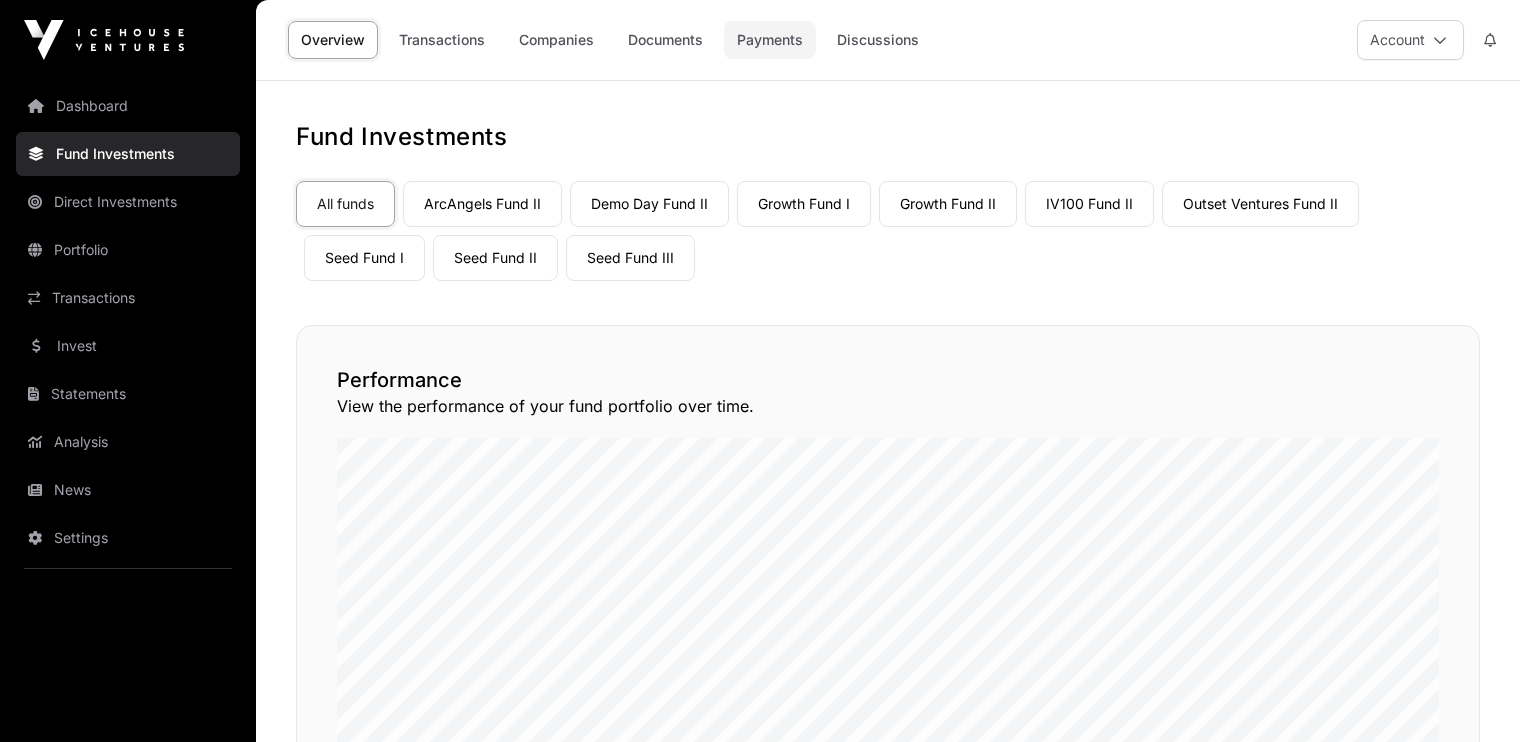 click on "Payments" 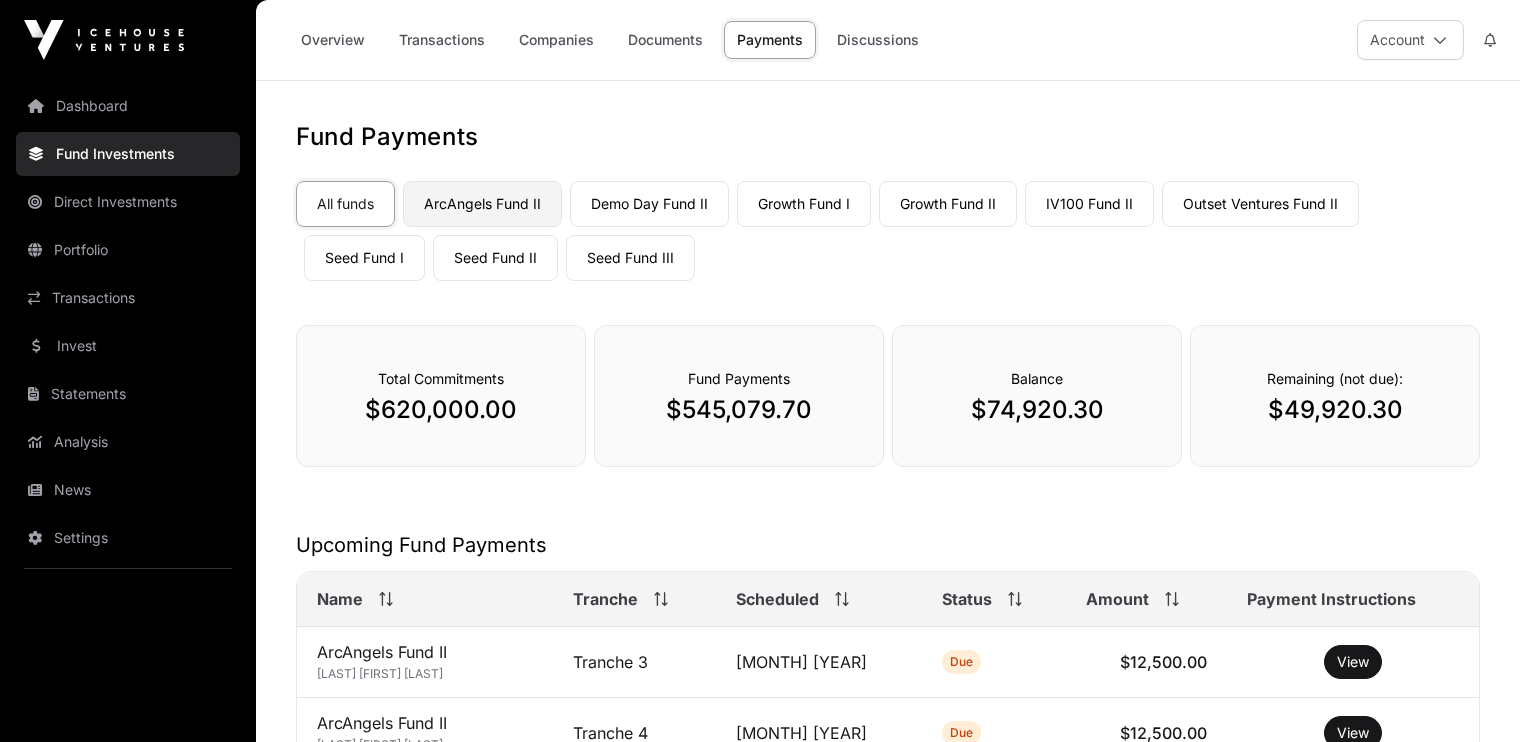 click on "ArcAngels Fund II" 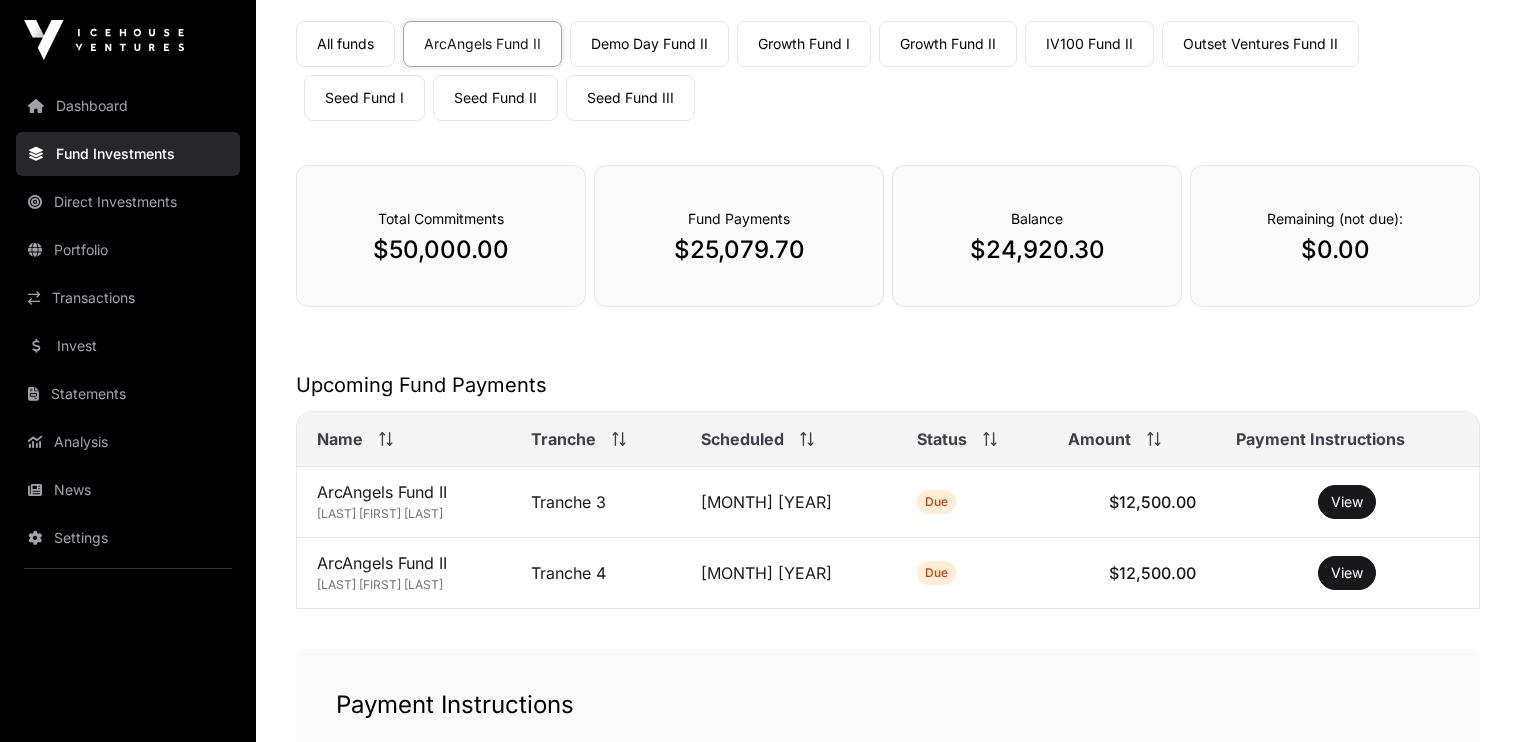 scroll, scrollTop: 0, scrollLeft: 0, axis: both 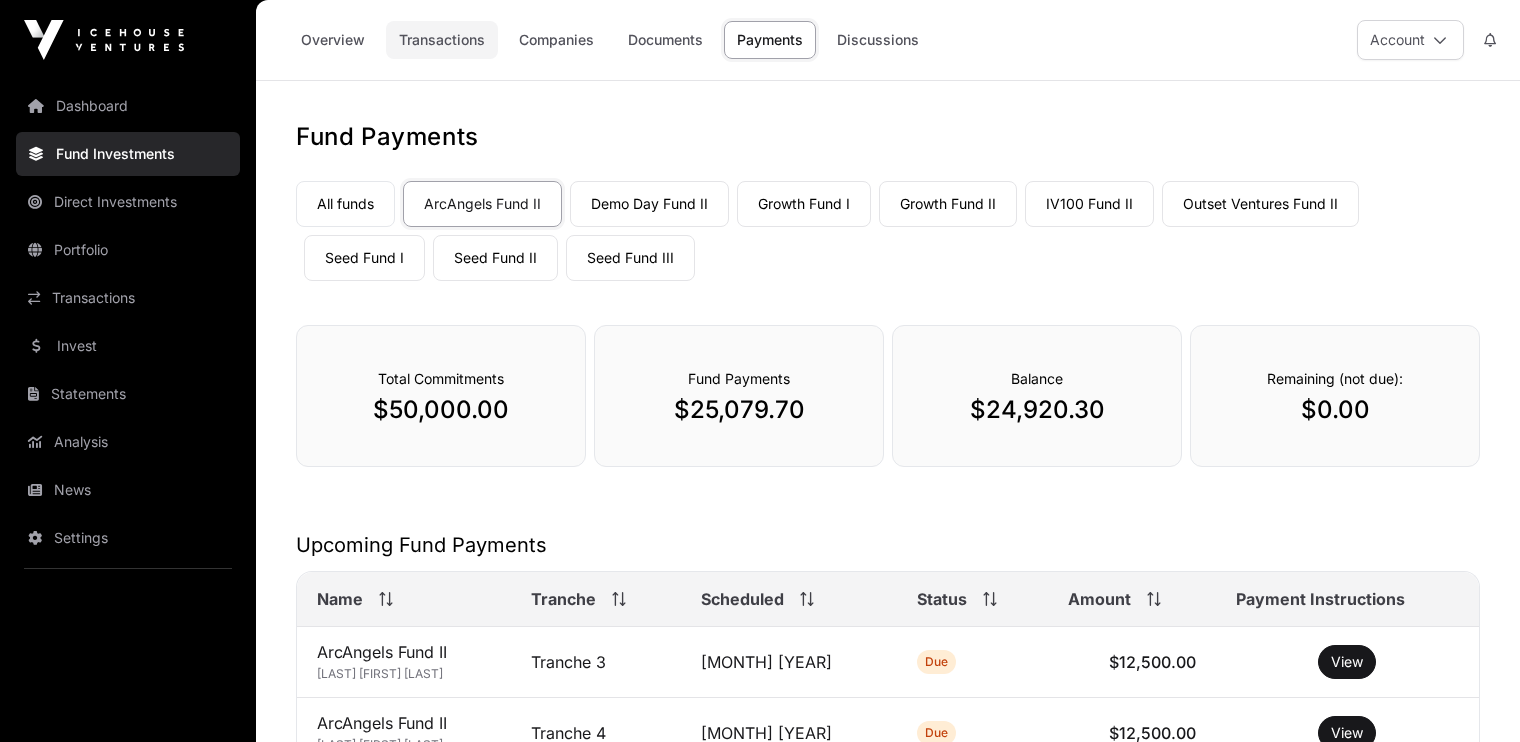 click on "Transactions" 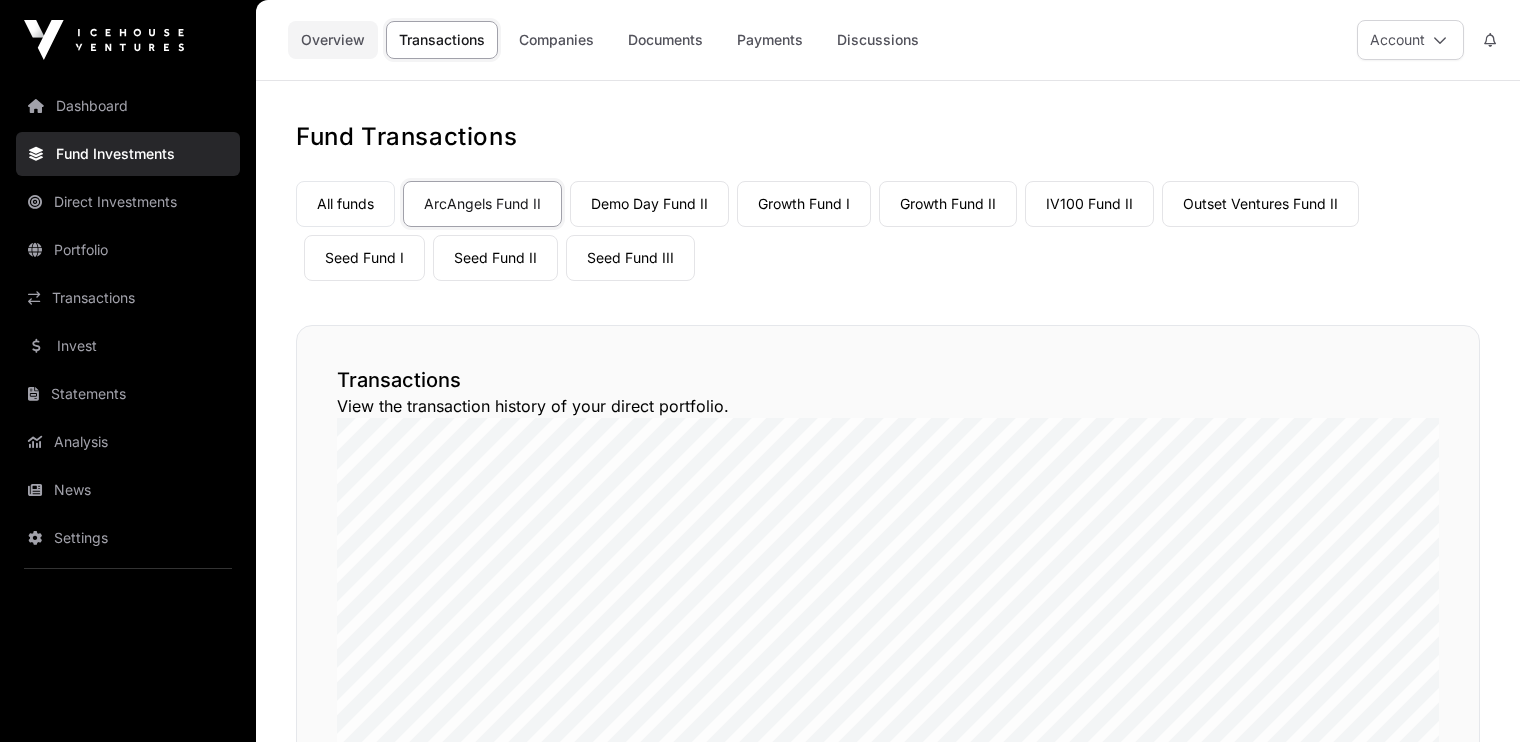 click on "Overview" 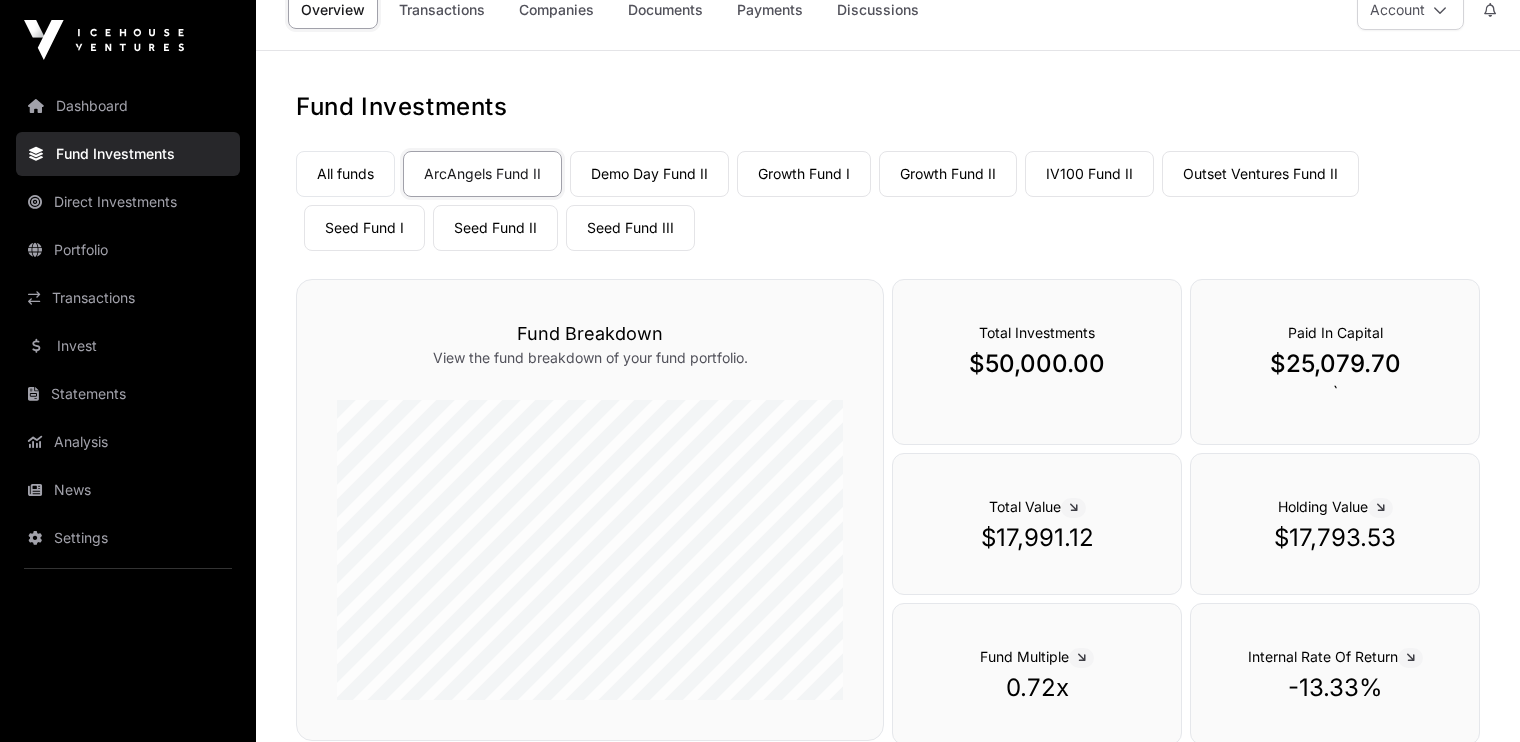 scroll, scrollTop: 0, scrollLeft: 0, axis: both 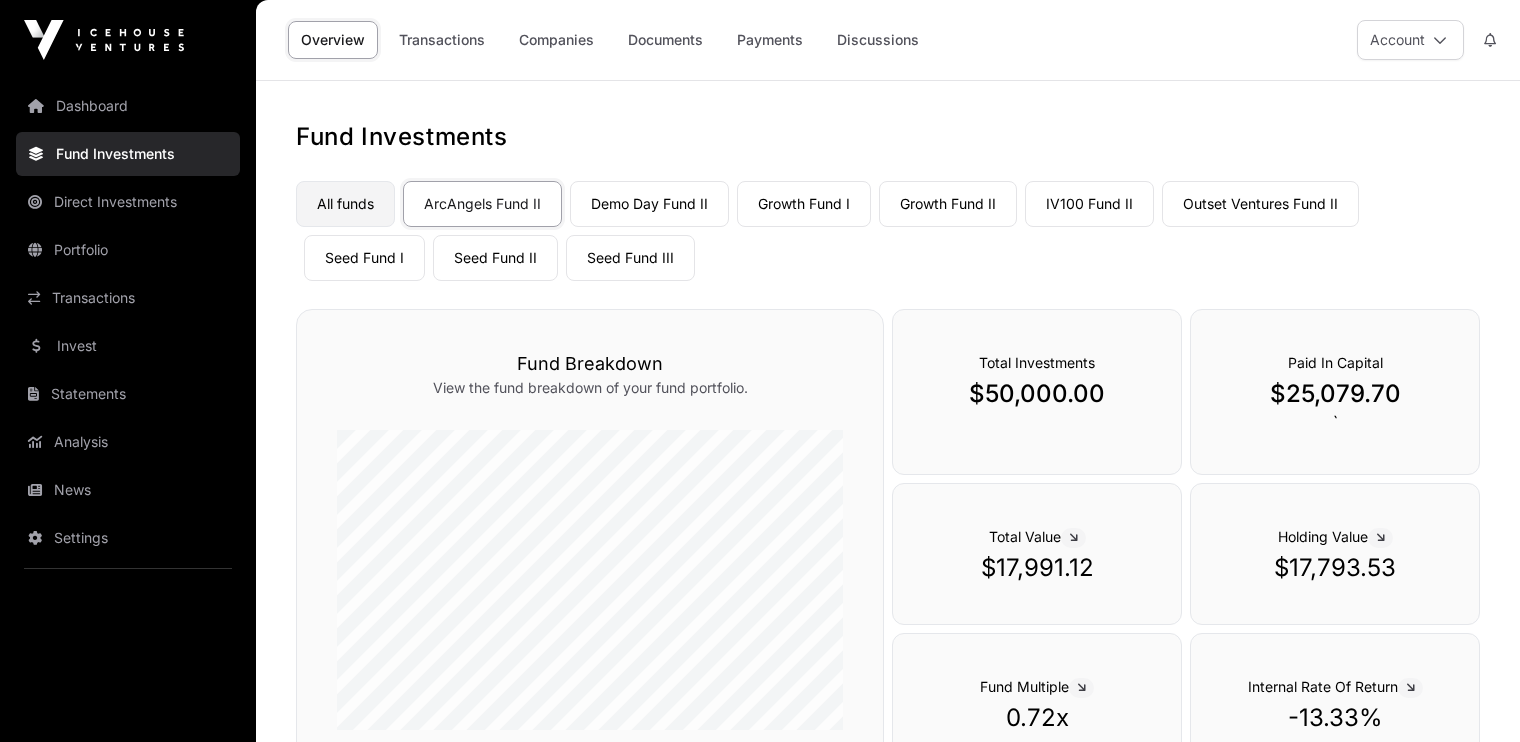 click on "All funds" 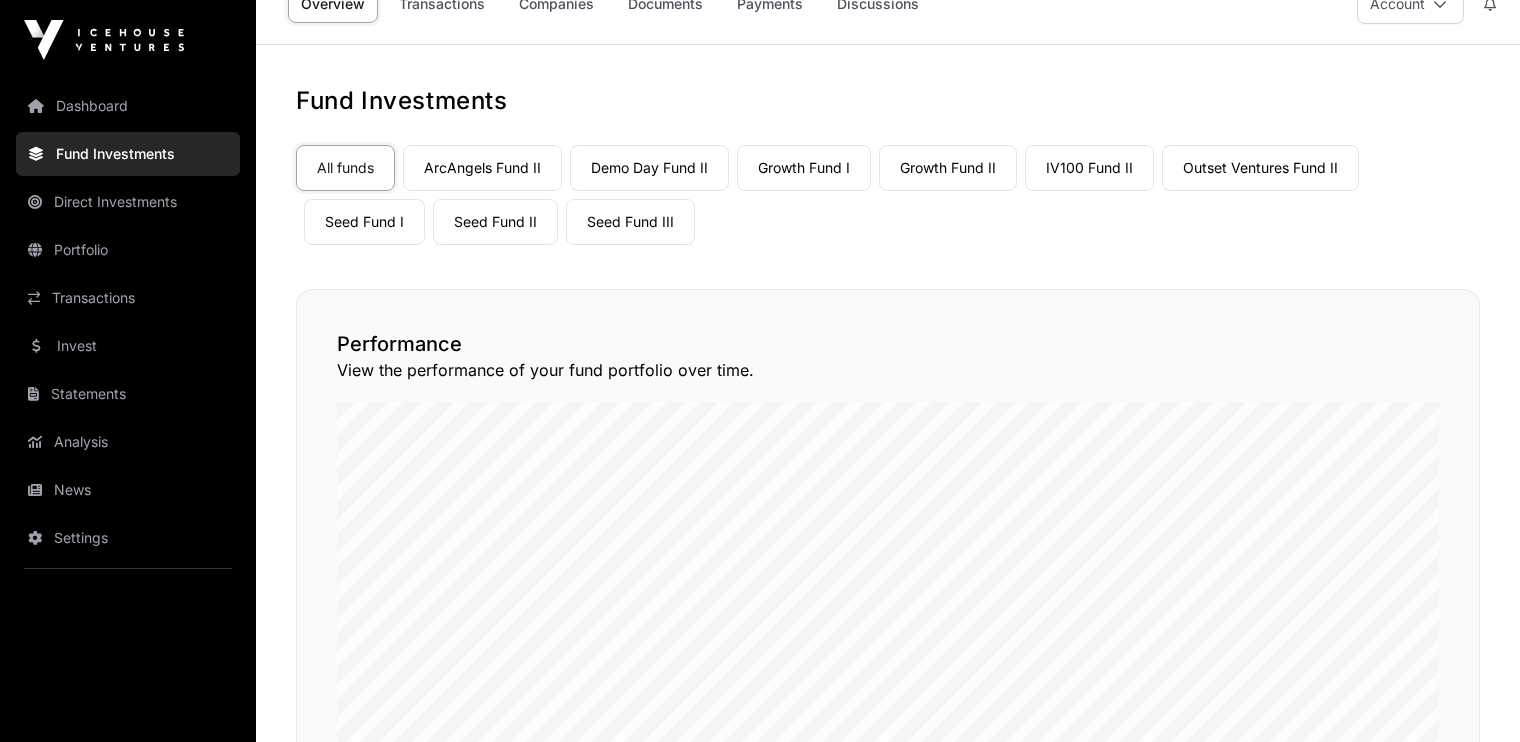 scroll, scrollTop: 0, scrollLeft: 0, axis: both 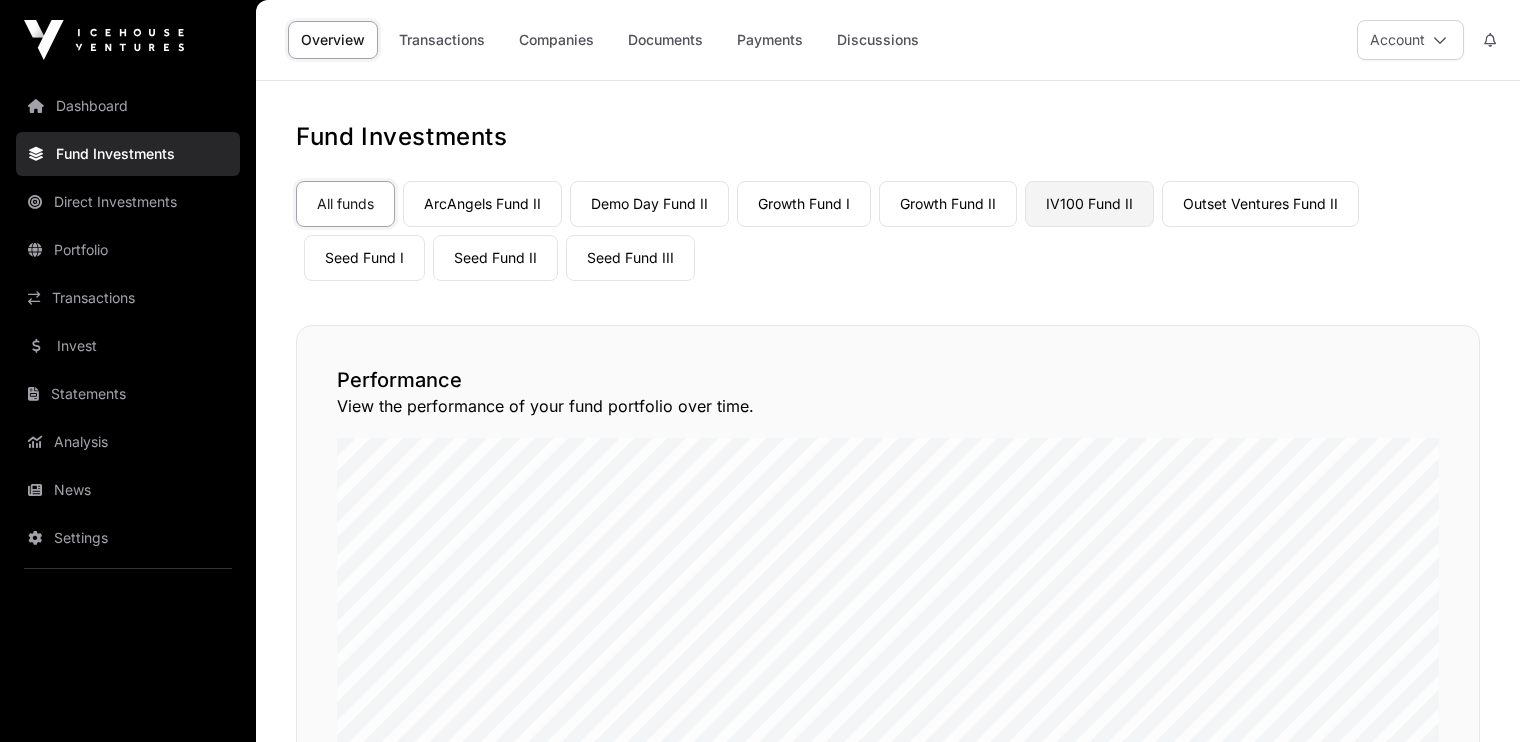click on "IV100 Fund II" 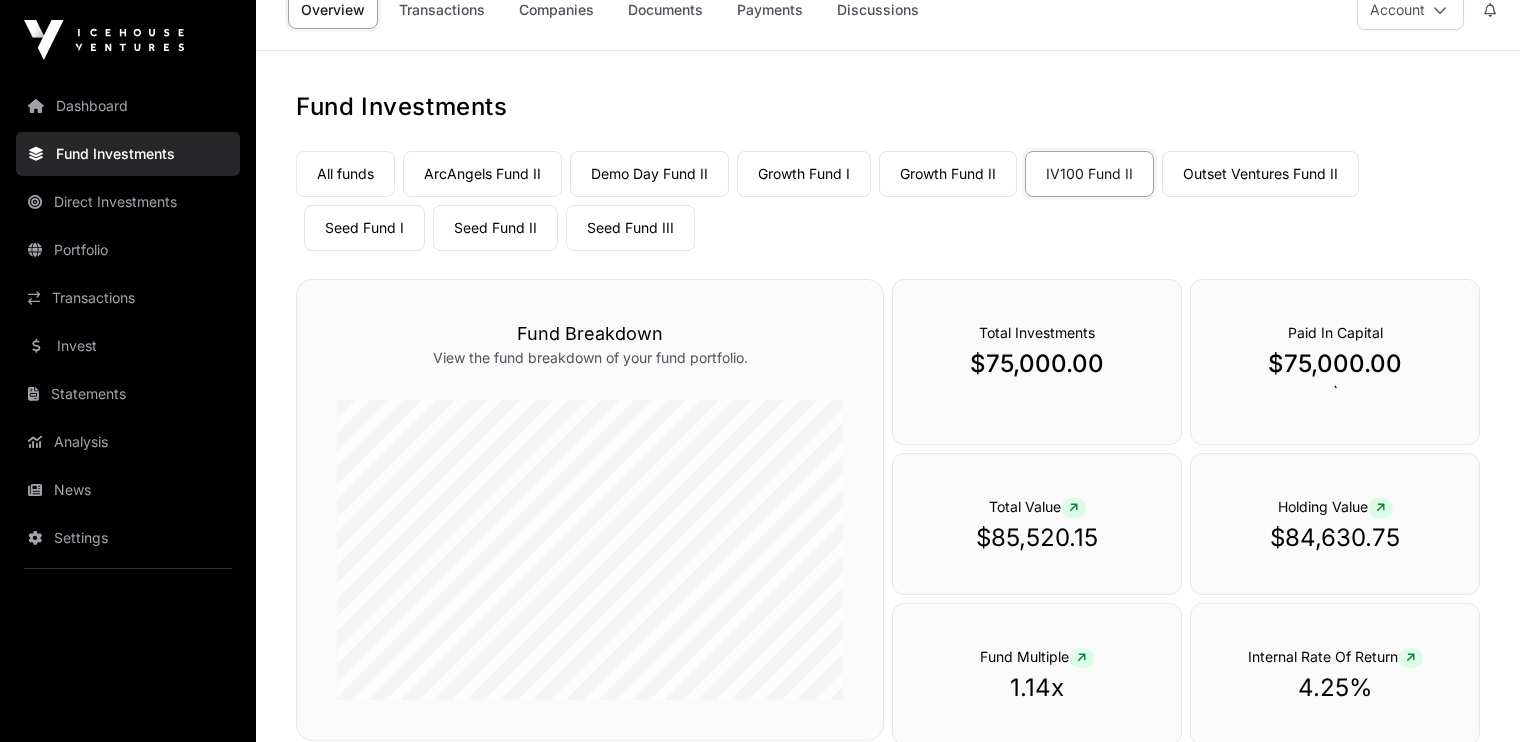 scroll, scrollTop: 0, scrollLeft: 0, axis: both 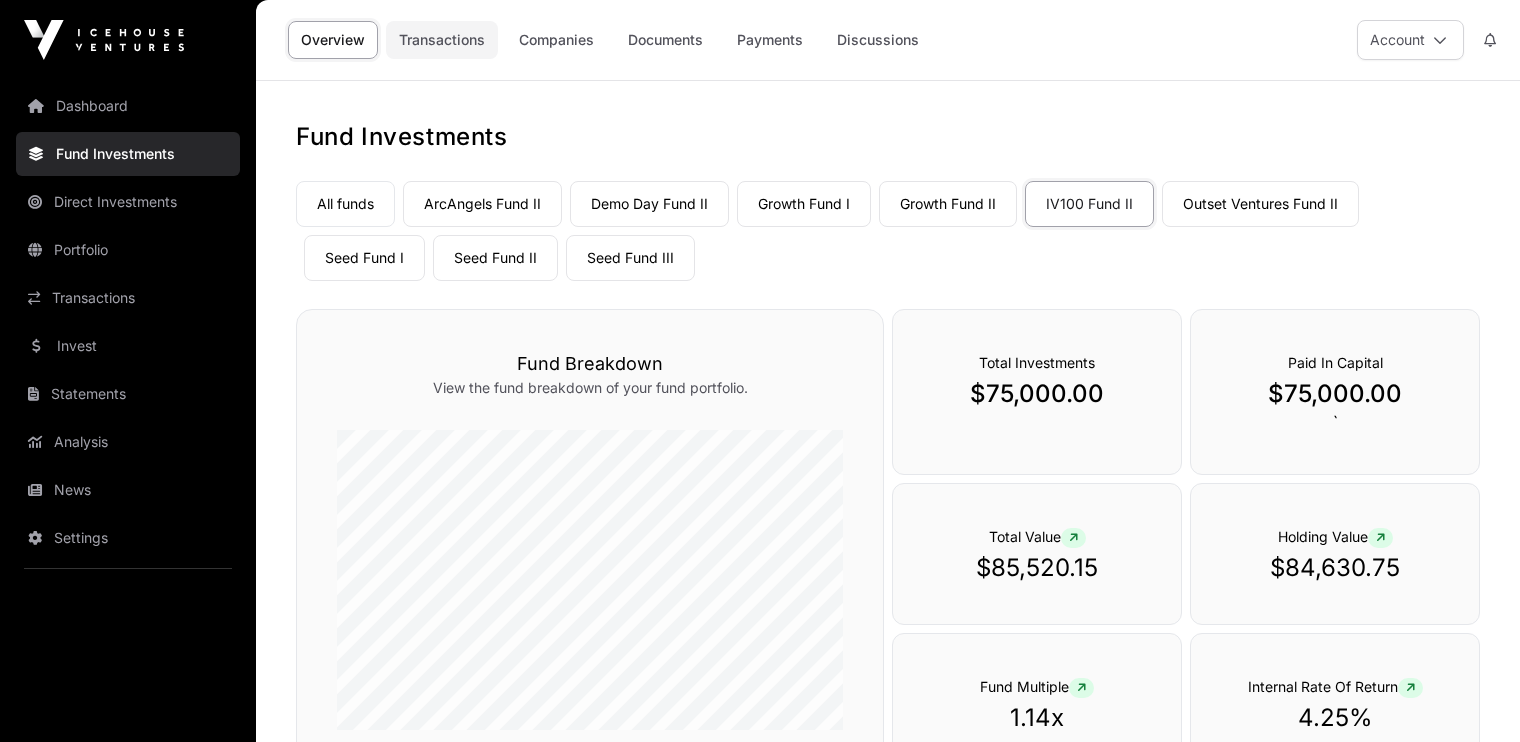click on "Transactions" 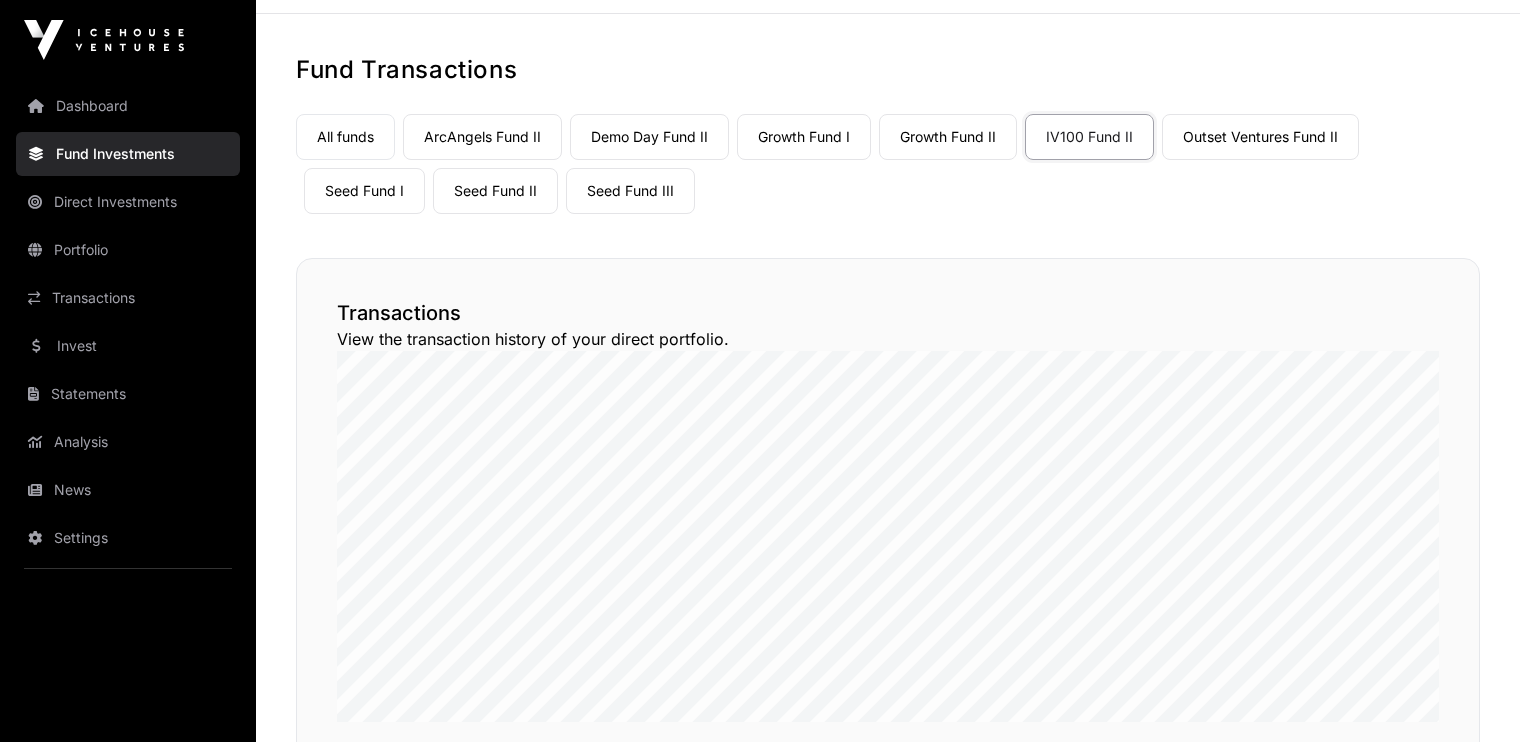 scroll, scrollTop: 0, scrollLeft: 0, axis: both 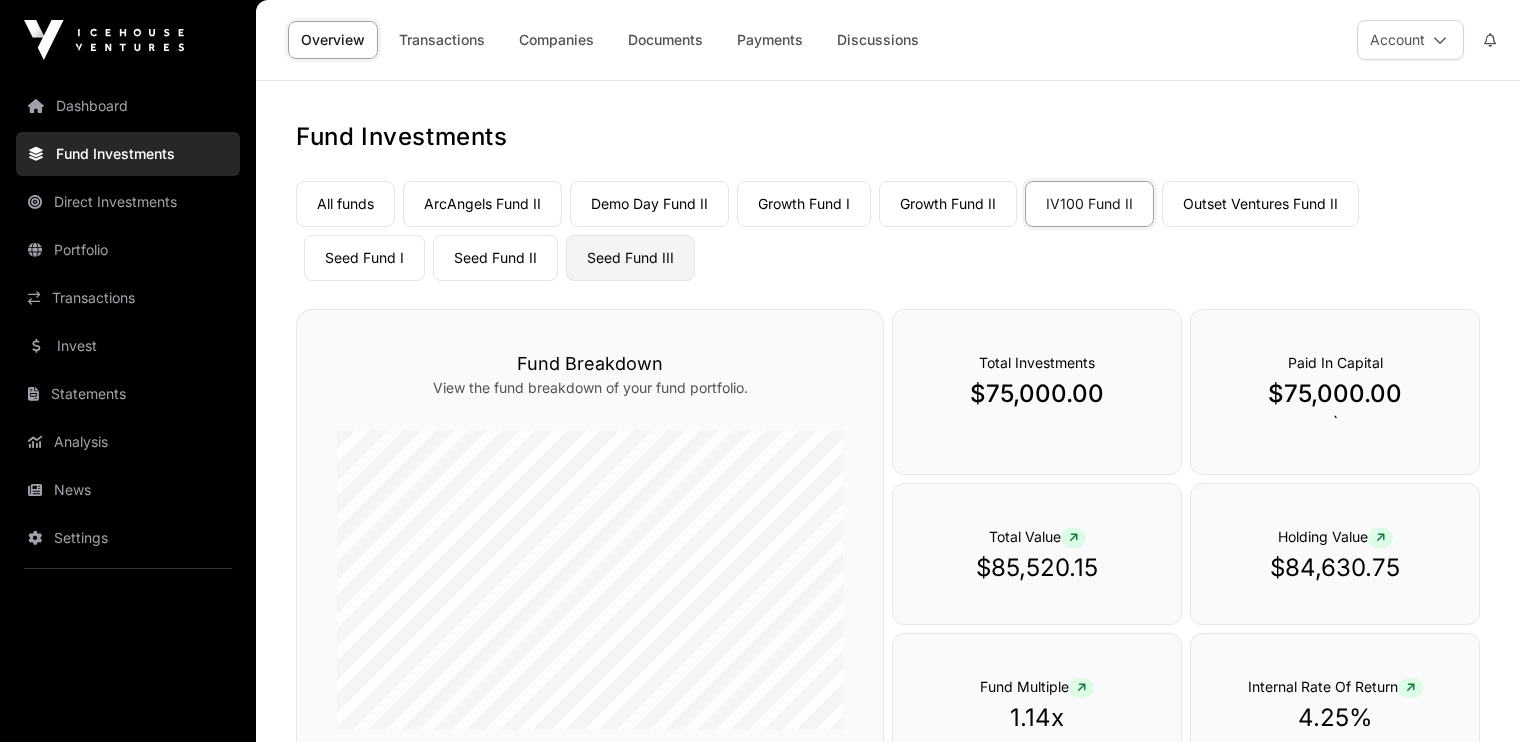 click on "Seed Fund III" 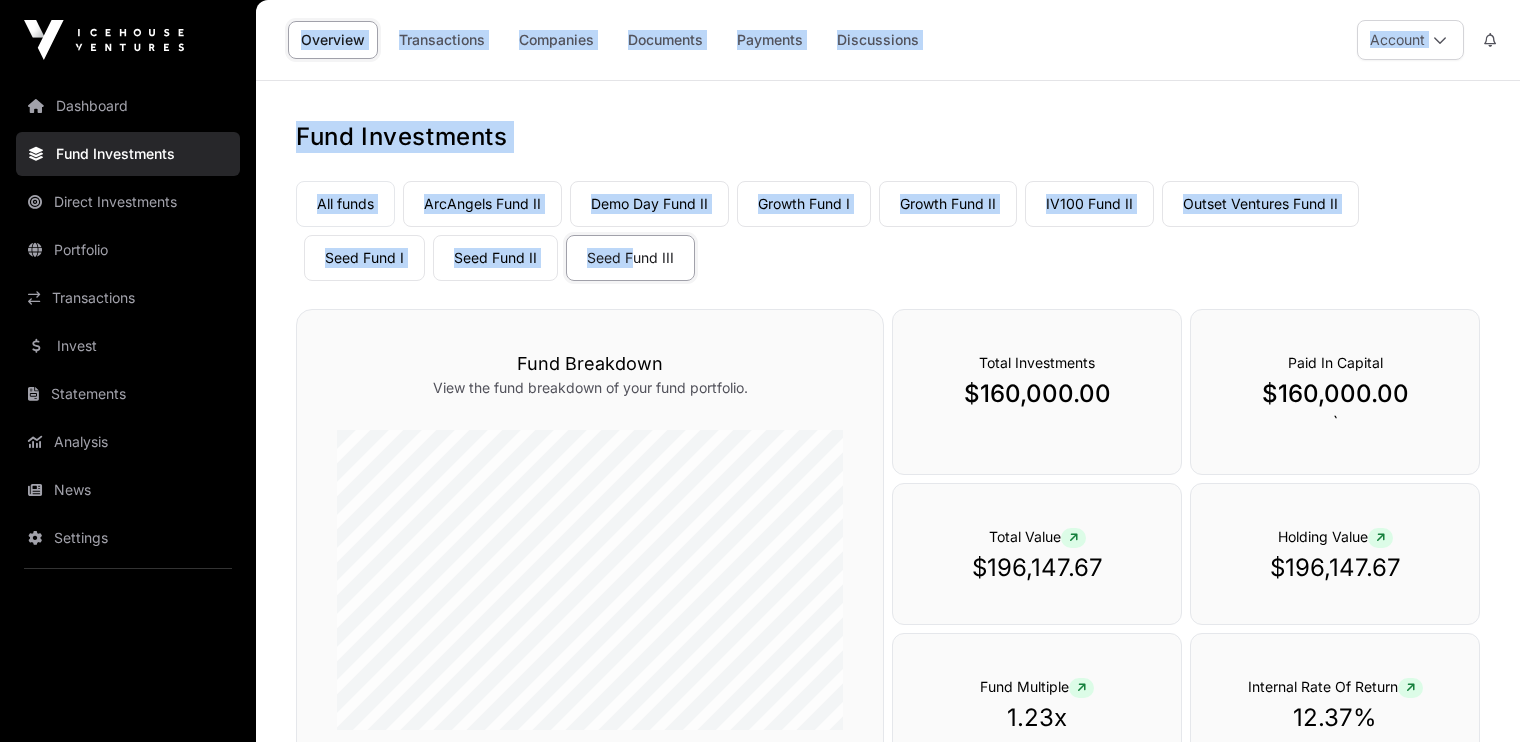 drag, startPoint x: 627, startPoint y: 249, endPoint x: 291, endPoint y: -83, distance: 472.3558 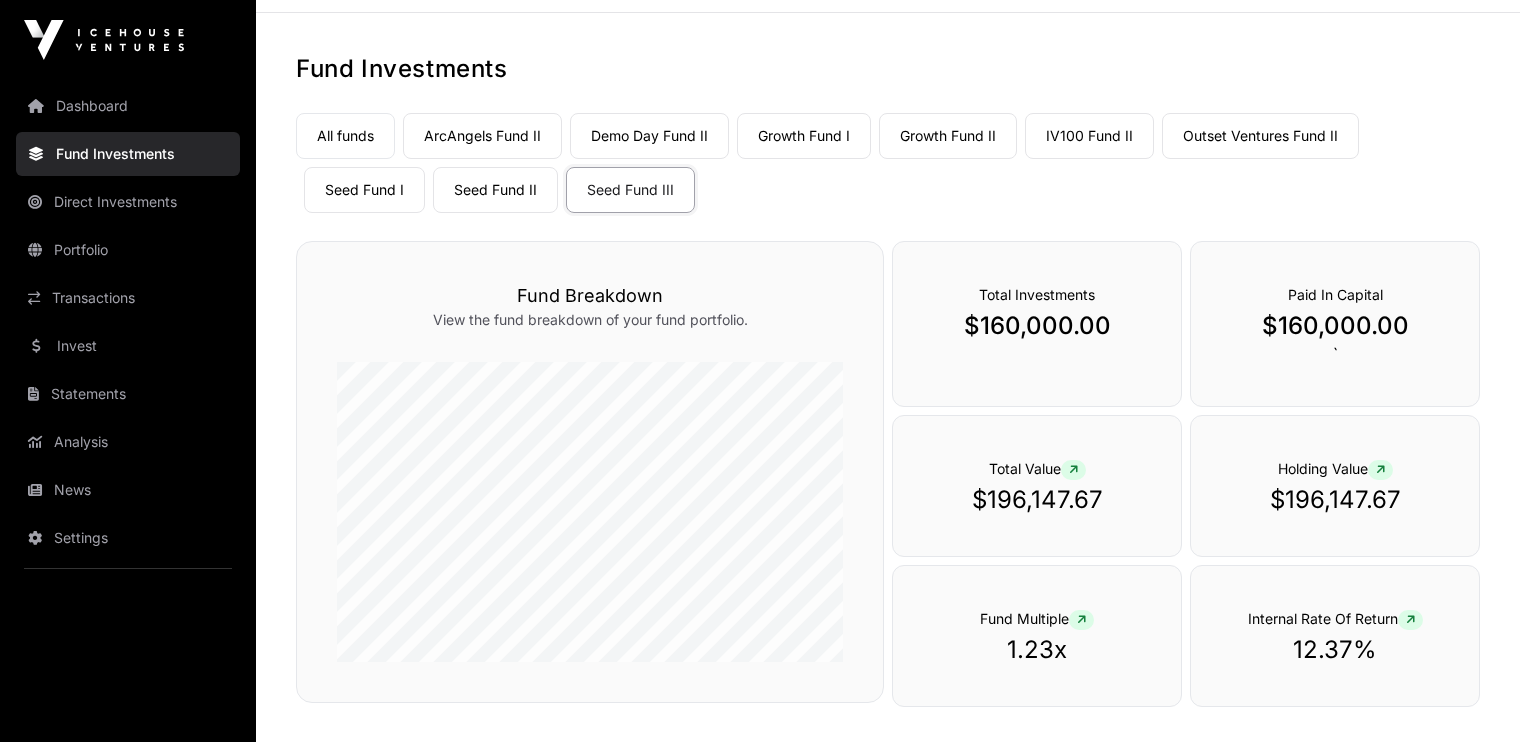 scroll, scrollTop: 67, scrollLeft: 0, axis: vertical 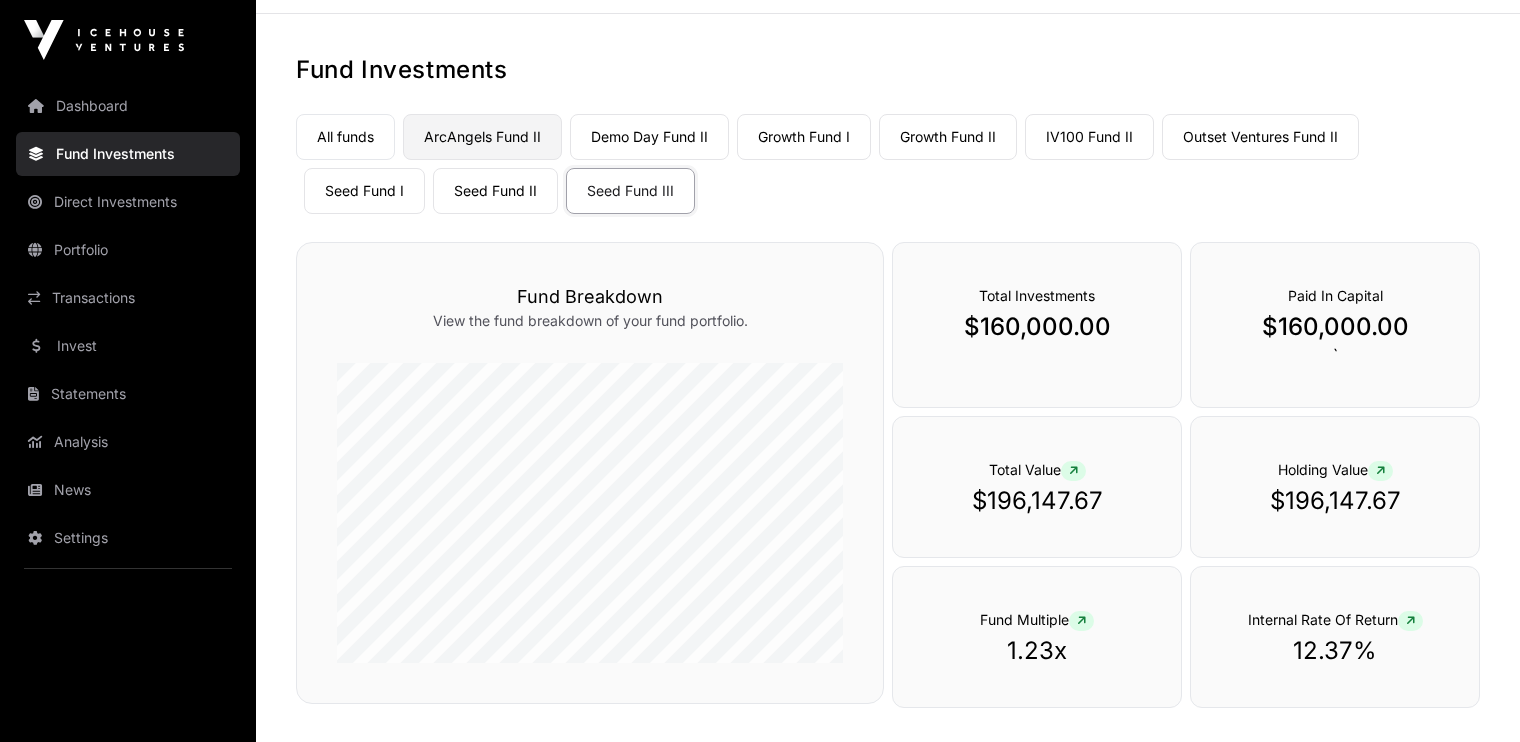 click on "ArcAngels Fund II" 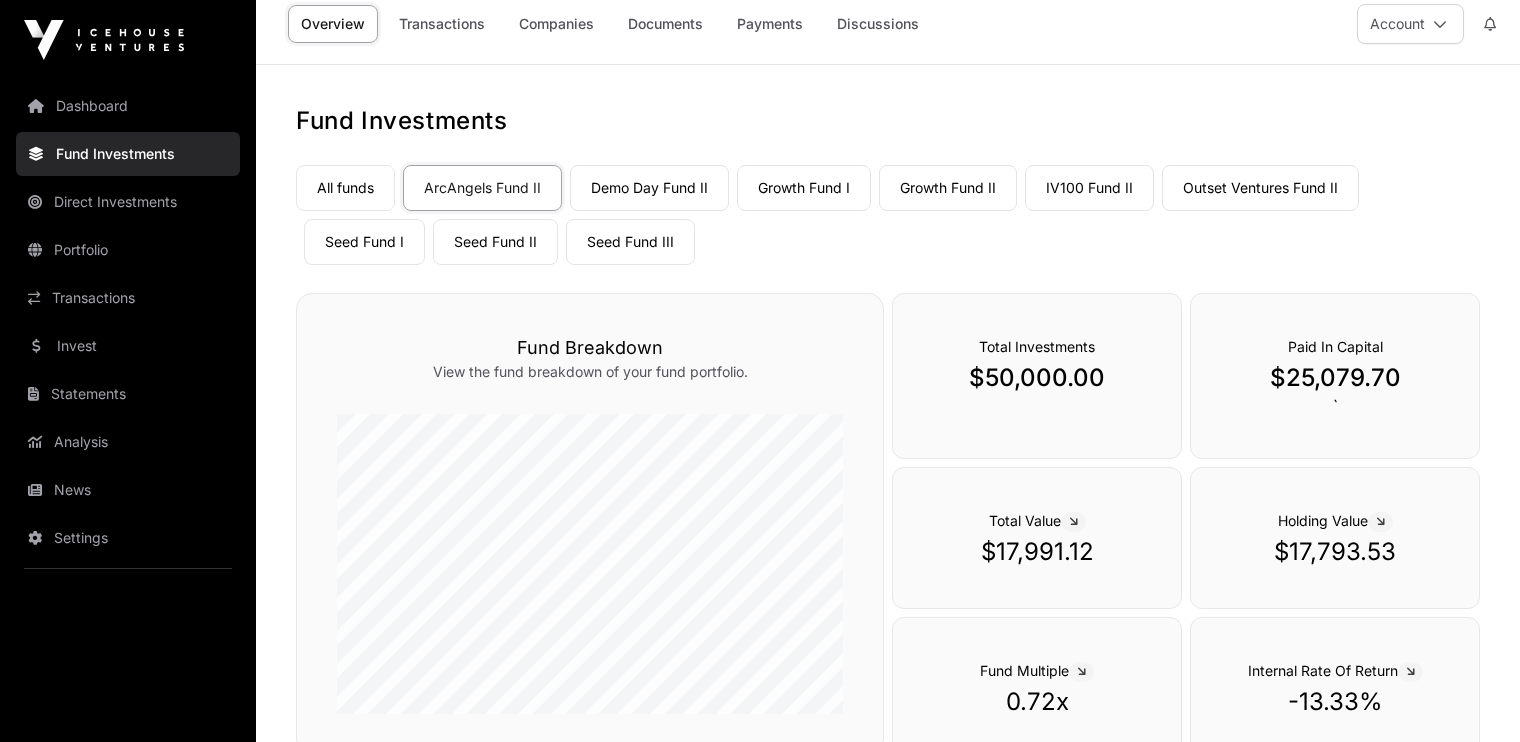 scroll, scrollTop: 0, scrollLeft: 0, axis: both 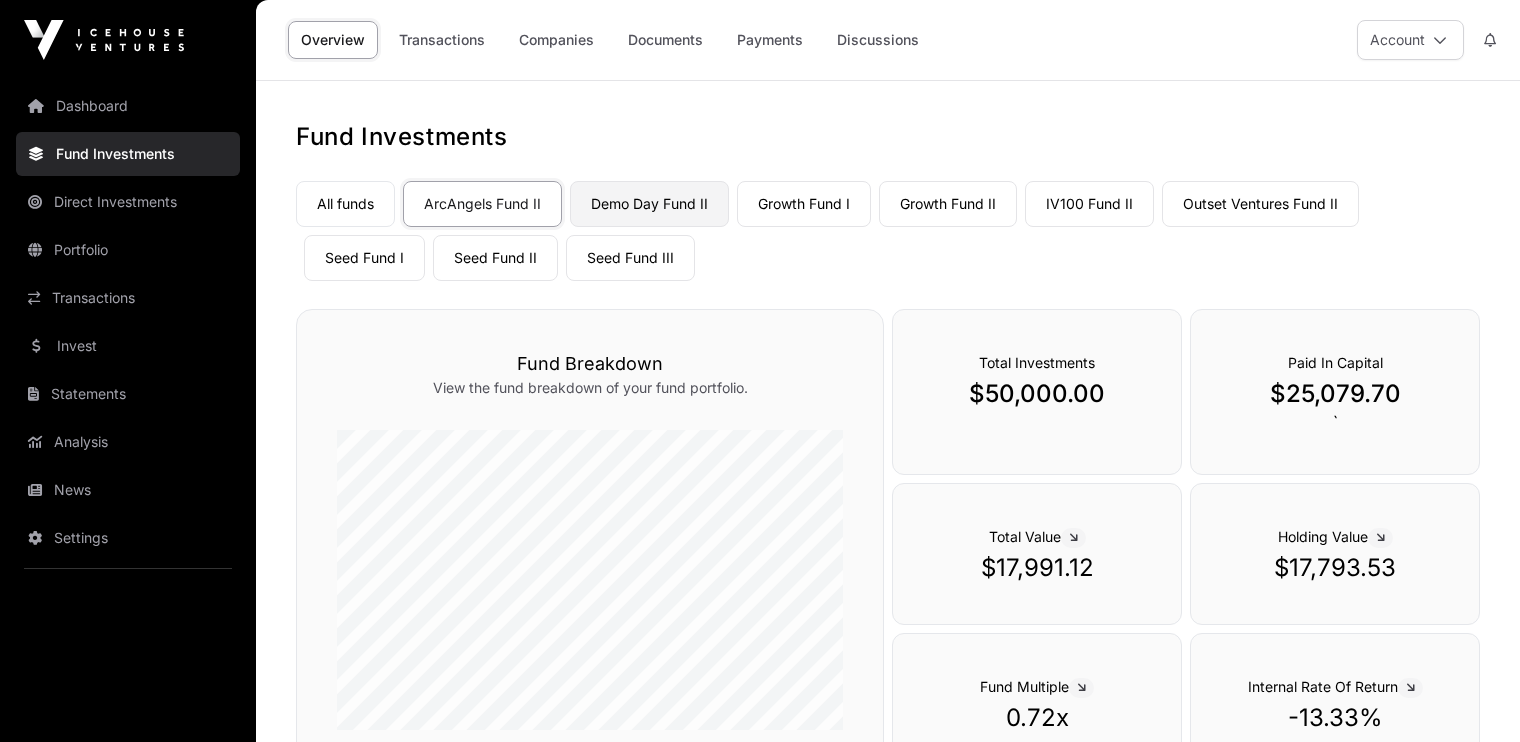 click on "Demo Day Fund II" 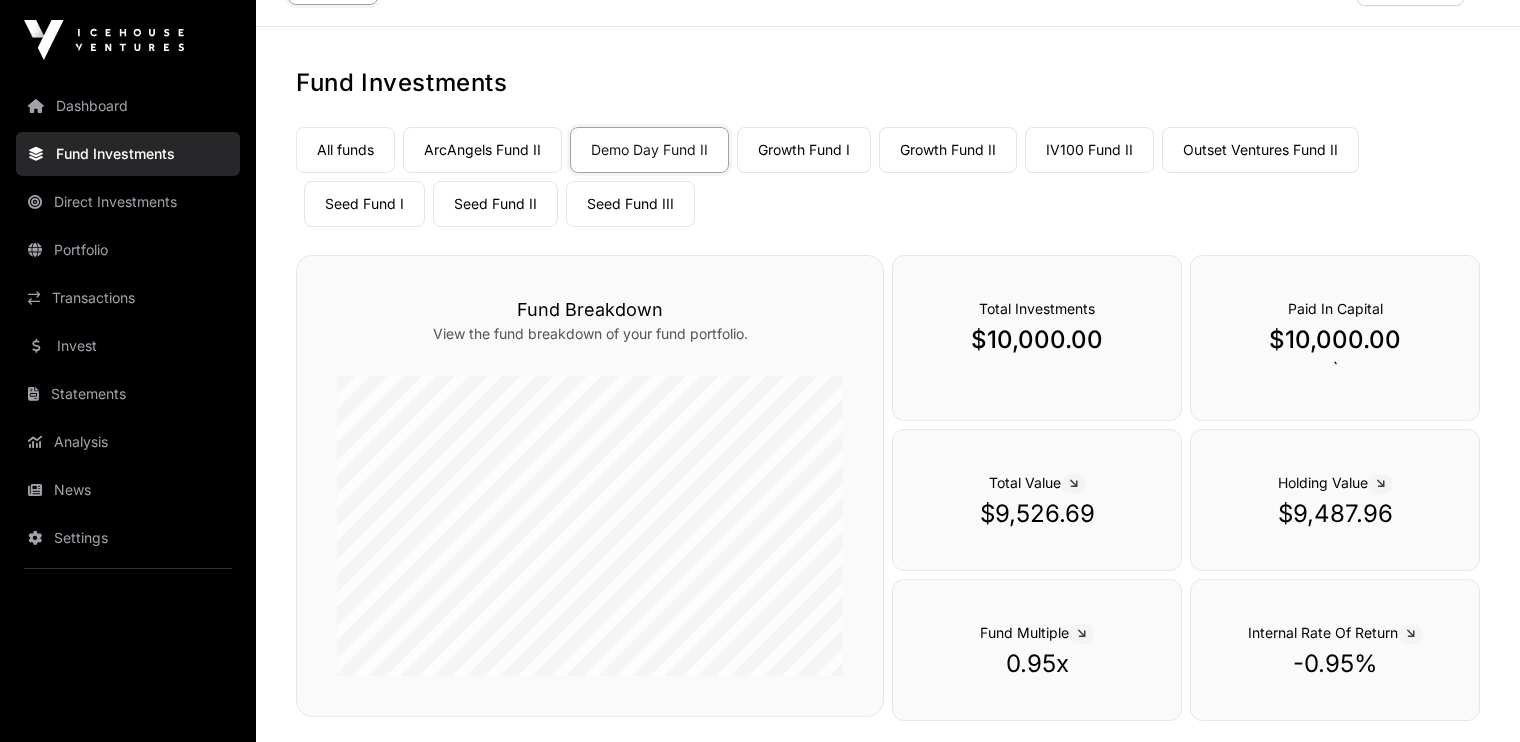 scroll, scrollTop: 53, scrollLeft: 0, axis: vertical 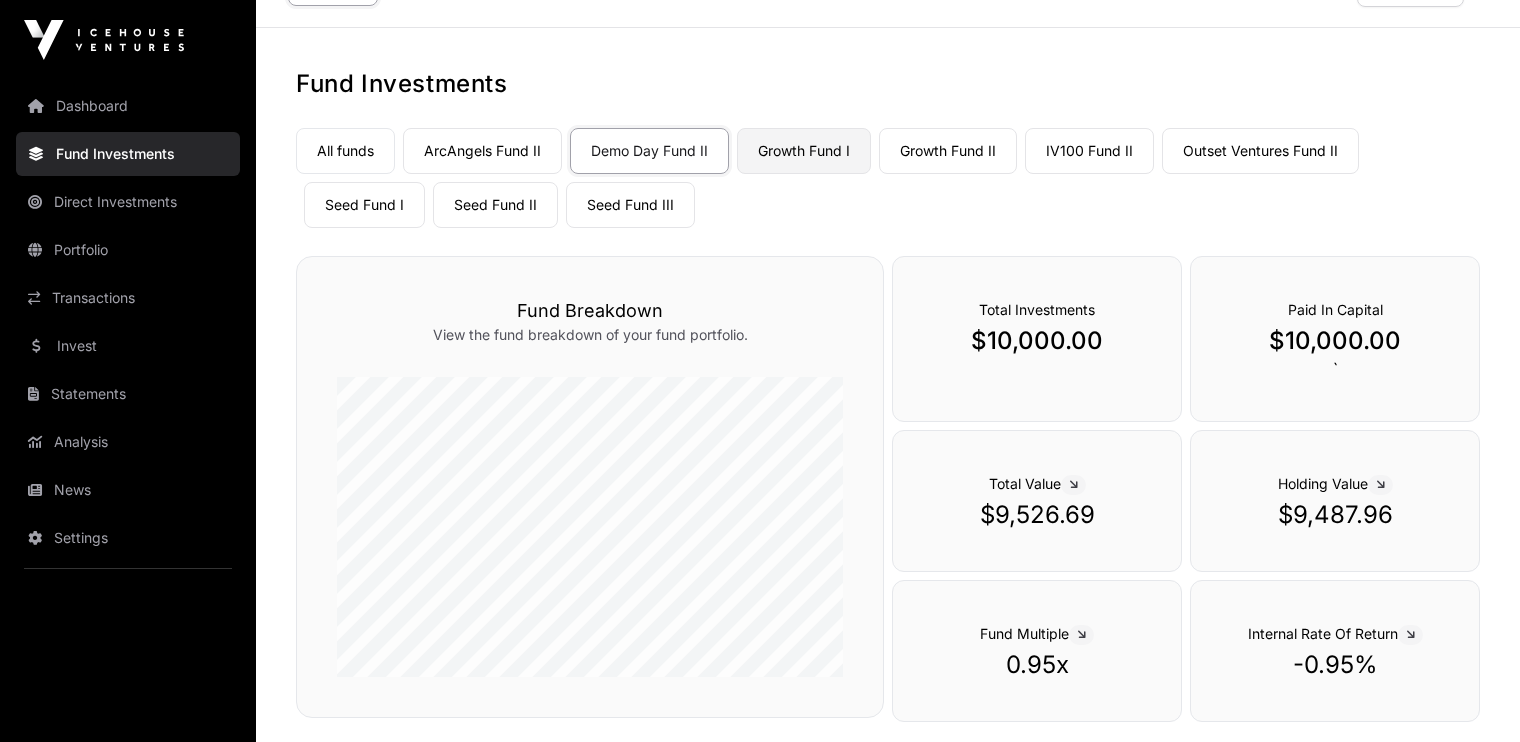 click on "Growth Fund I" 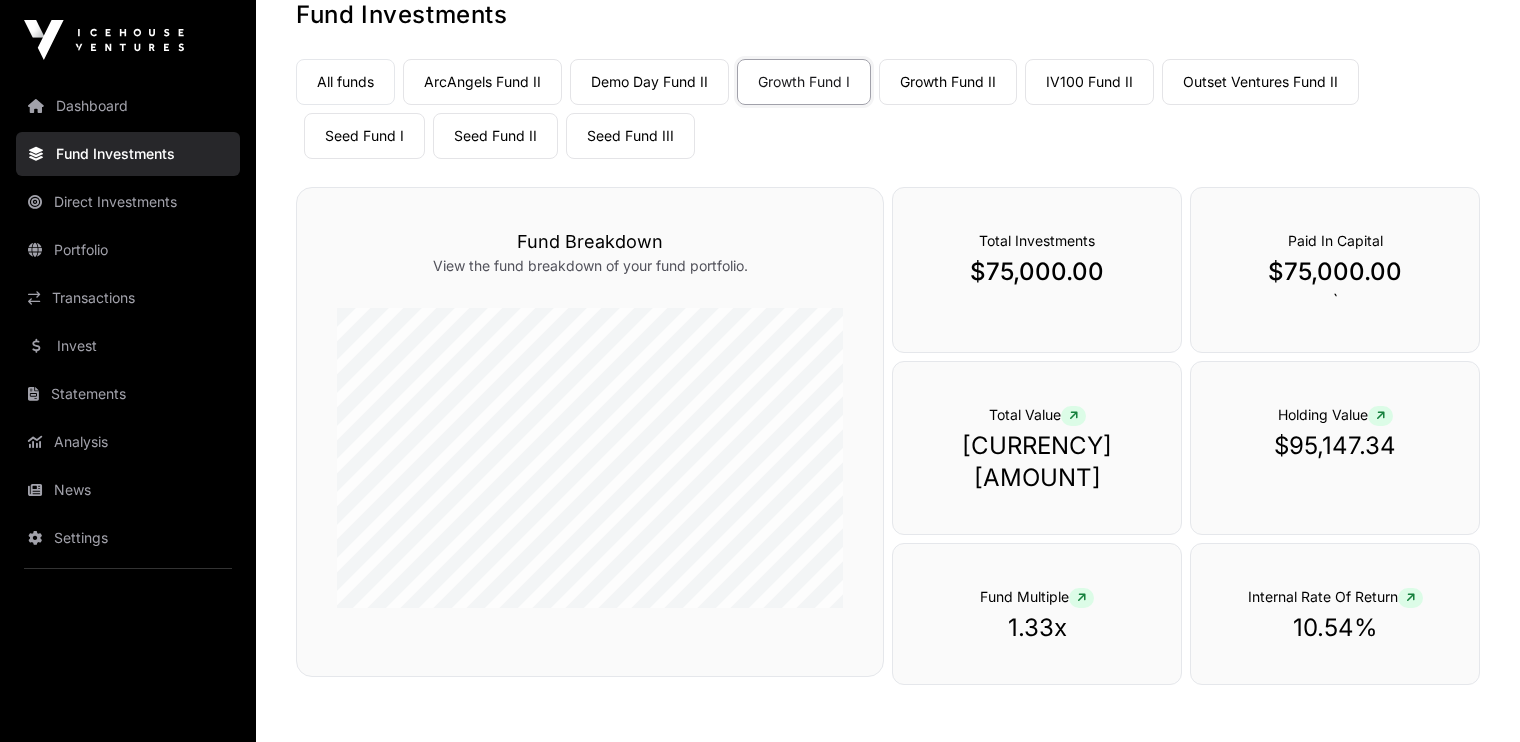 scroll, scrollTop: 120, scrollLeft: 0, axis: vertical 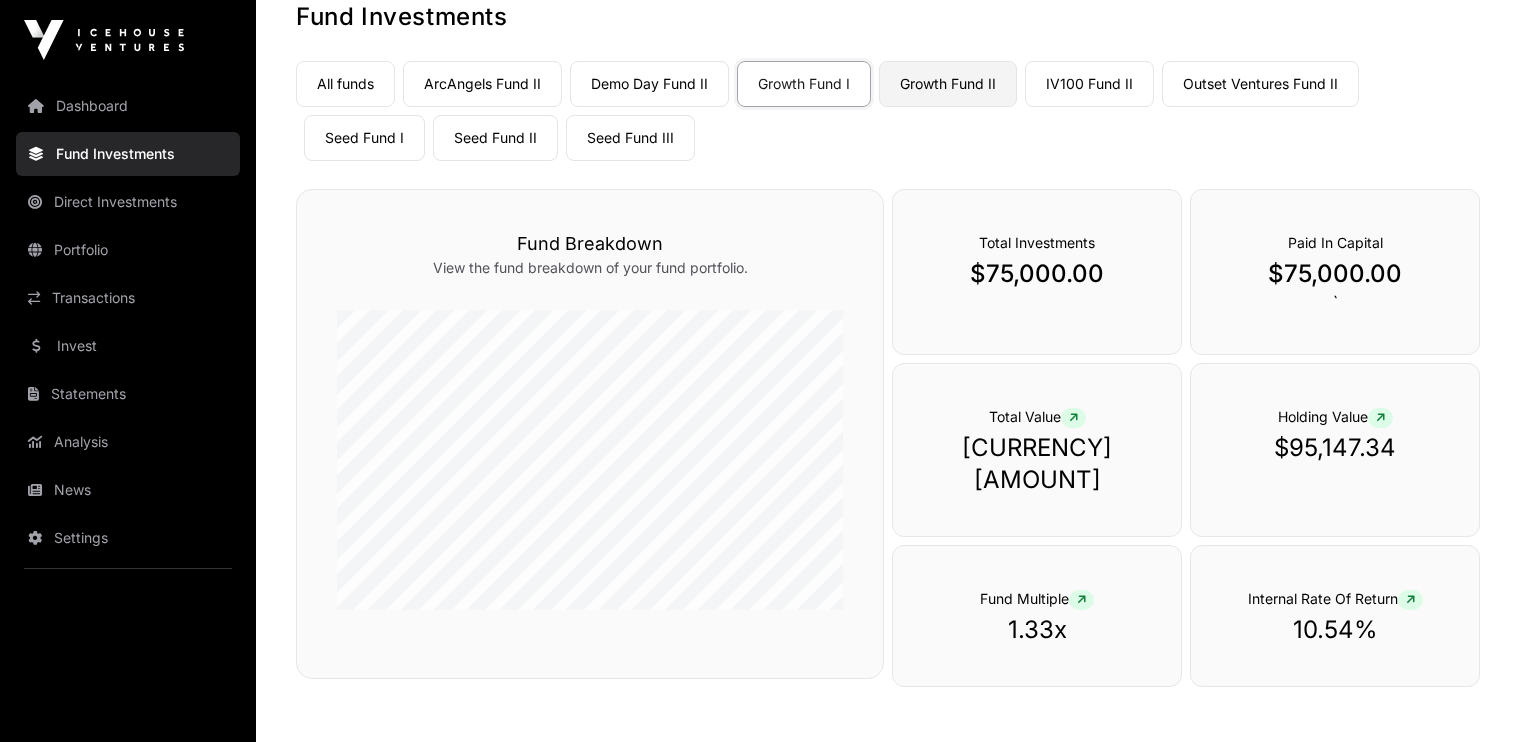 click on "Growth Fund II" 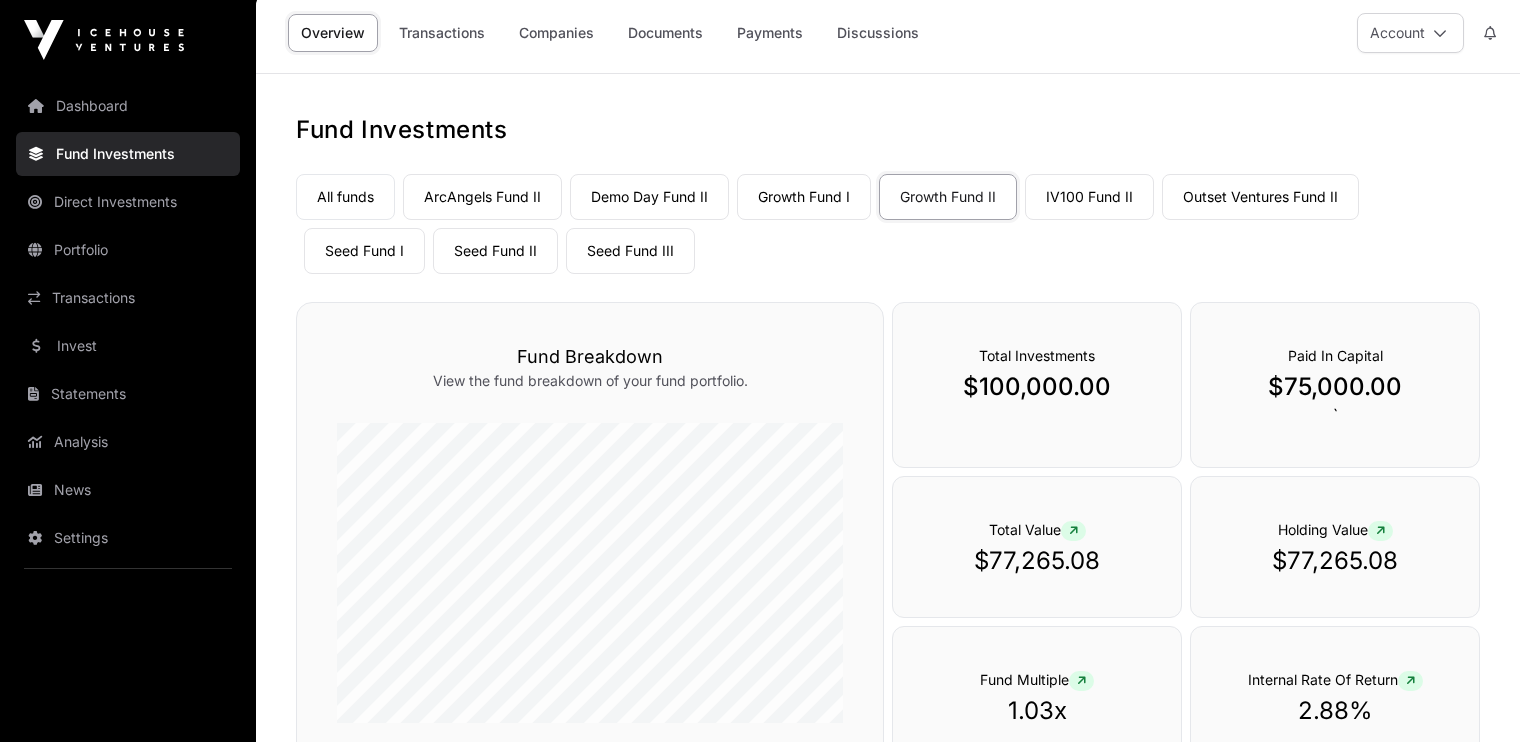 scroll, scrollTop: 4, scrollLeft: 0, axis: vertical 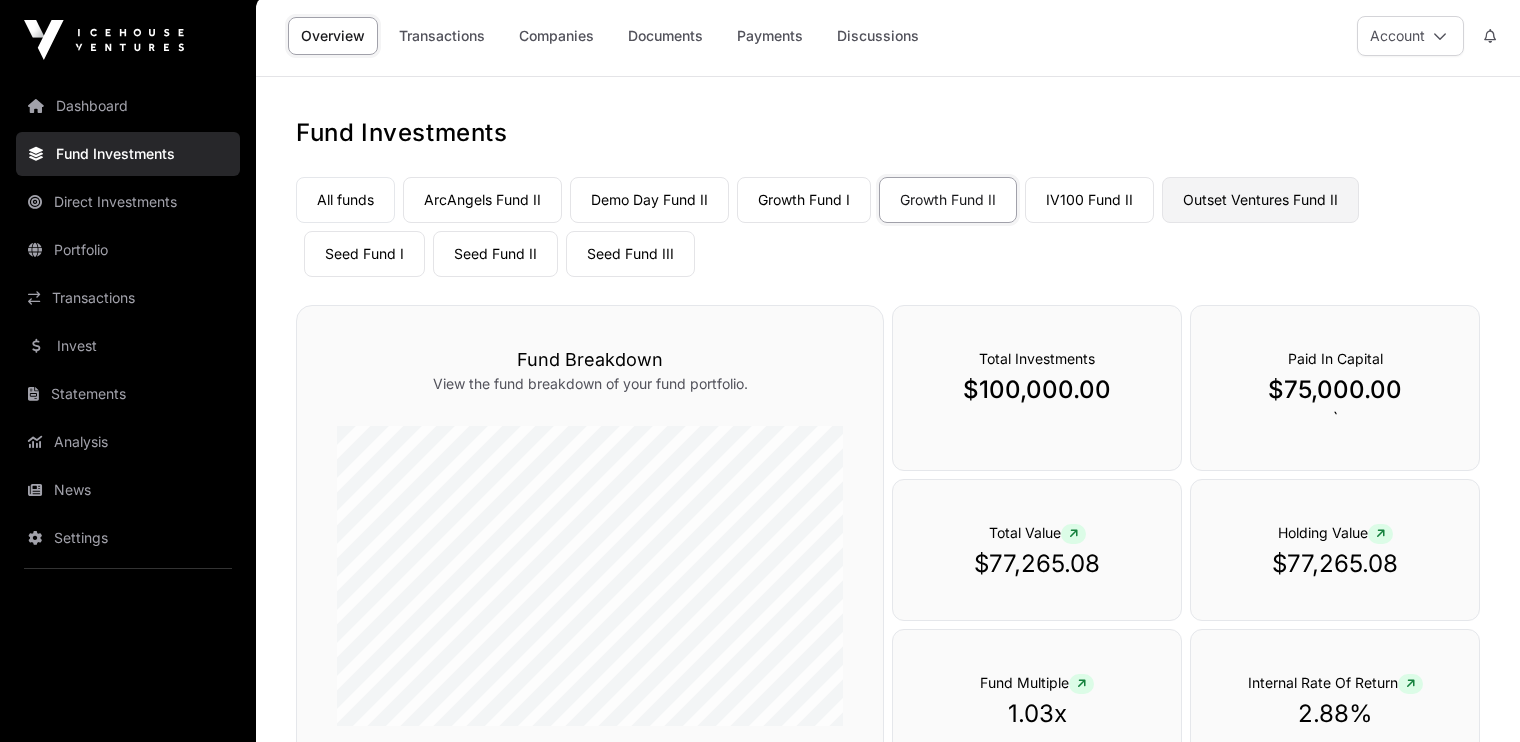 click on "Outset Ventures Fund II" 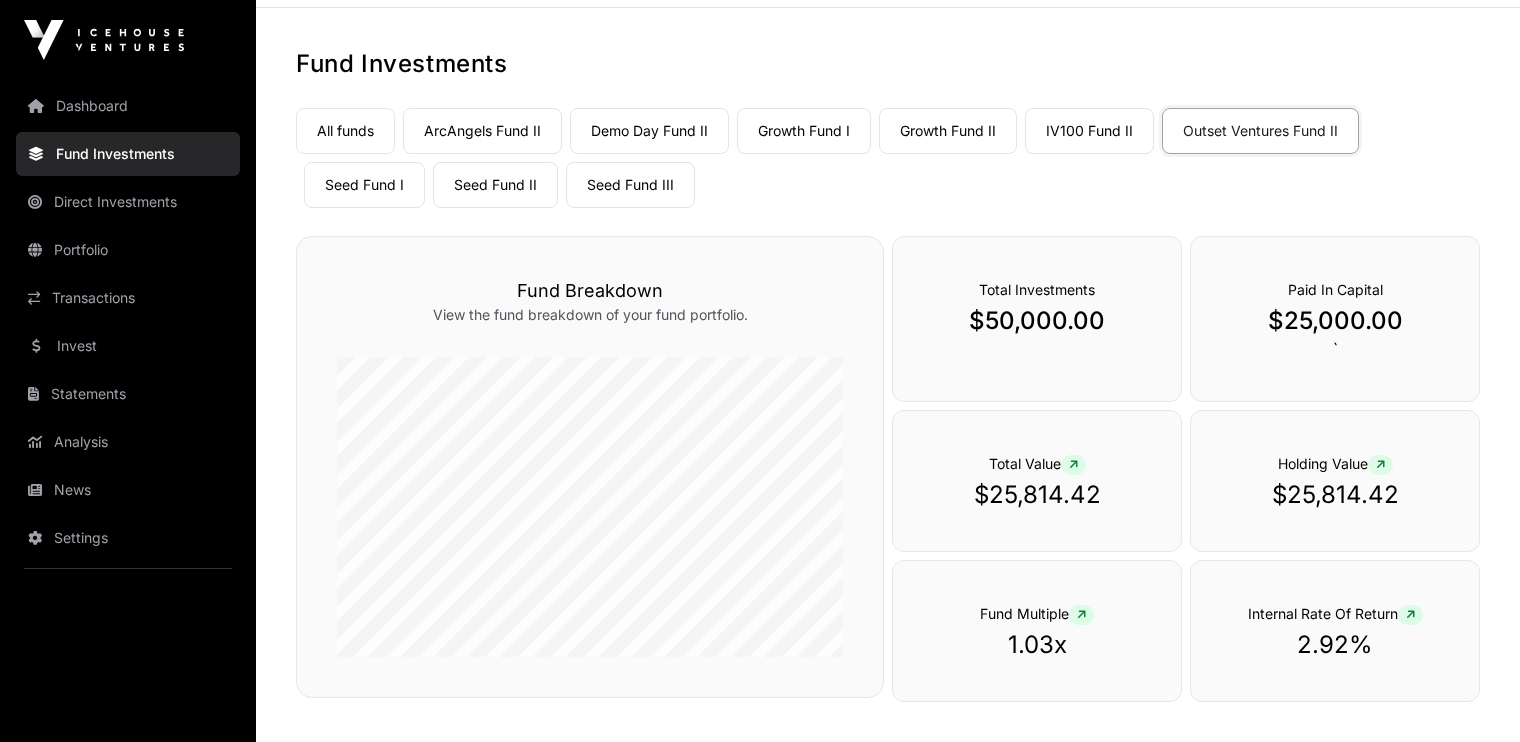 scroll, scrollTop: 72, scrollLeft: 0, axis: vertical 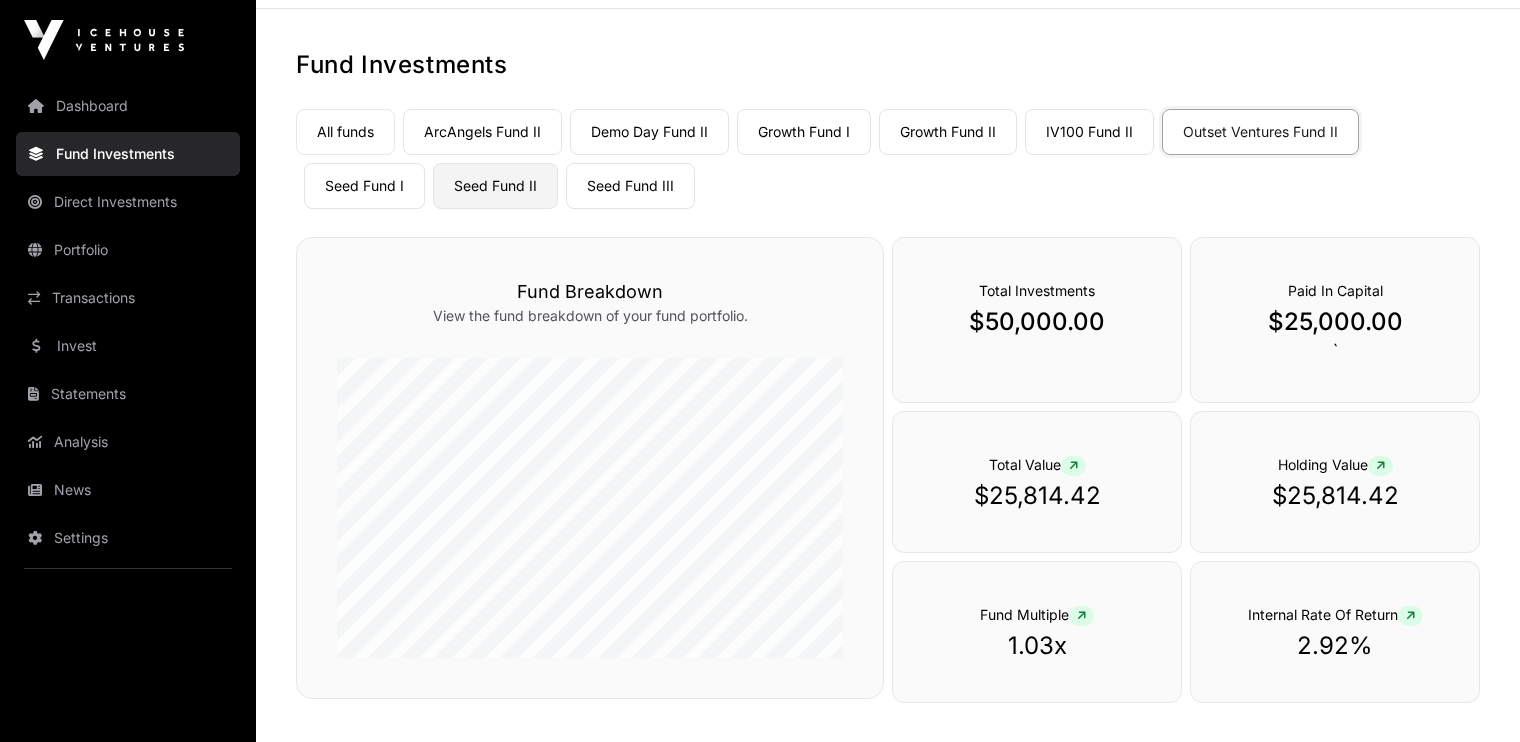 click on "Seed Fund II" 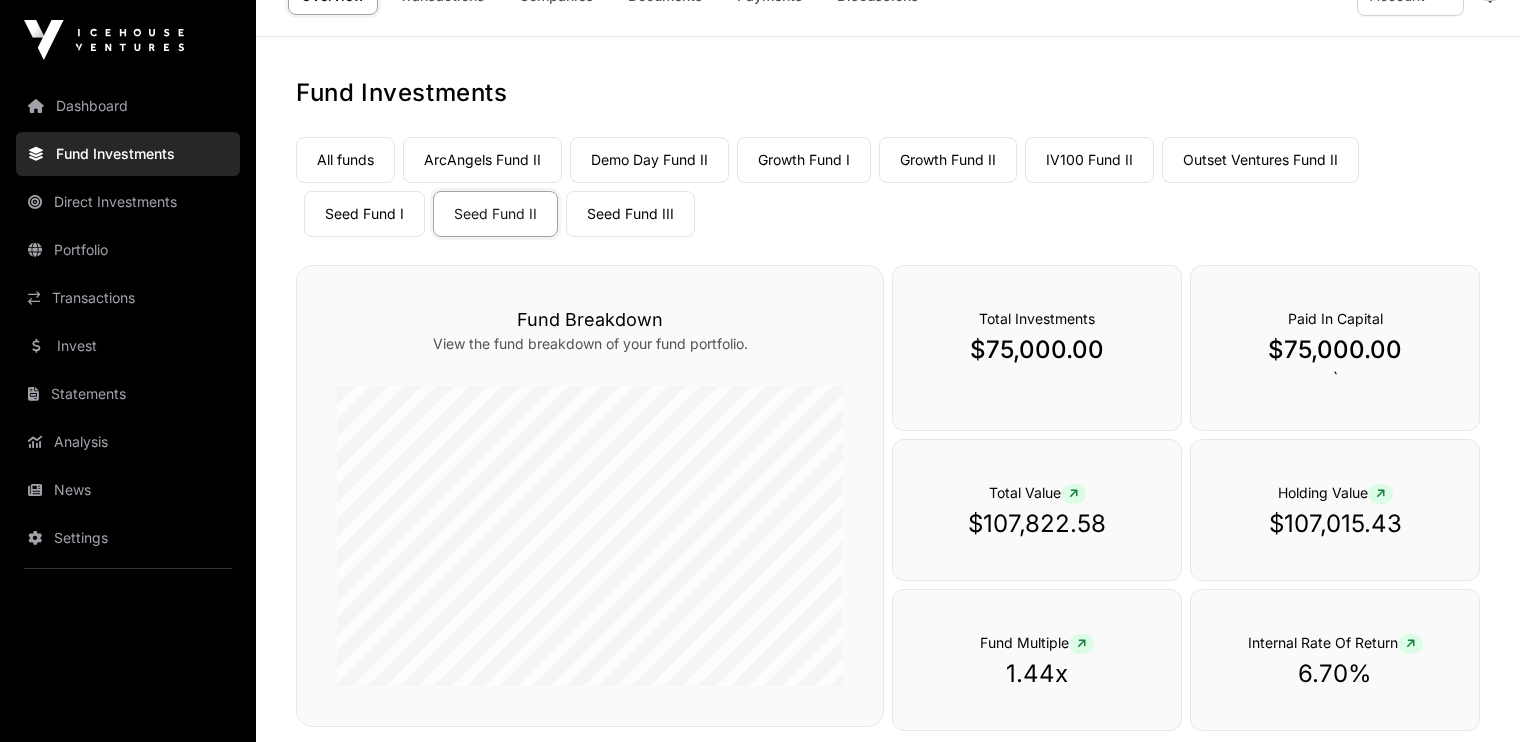 scroll, scrollTop: 43, scrollLeft: 0, axis: vertical 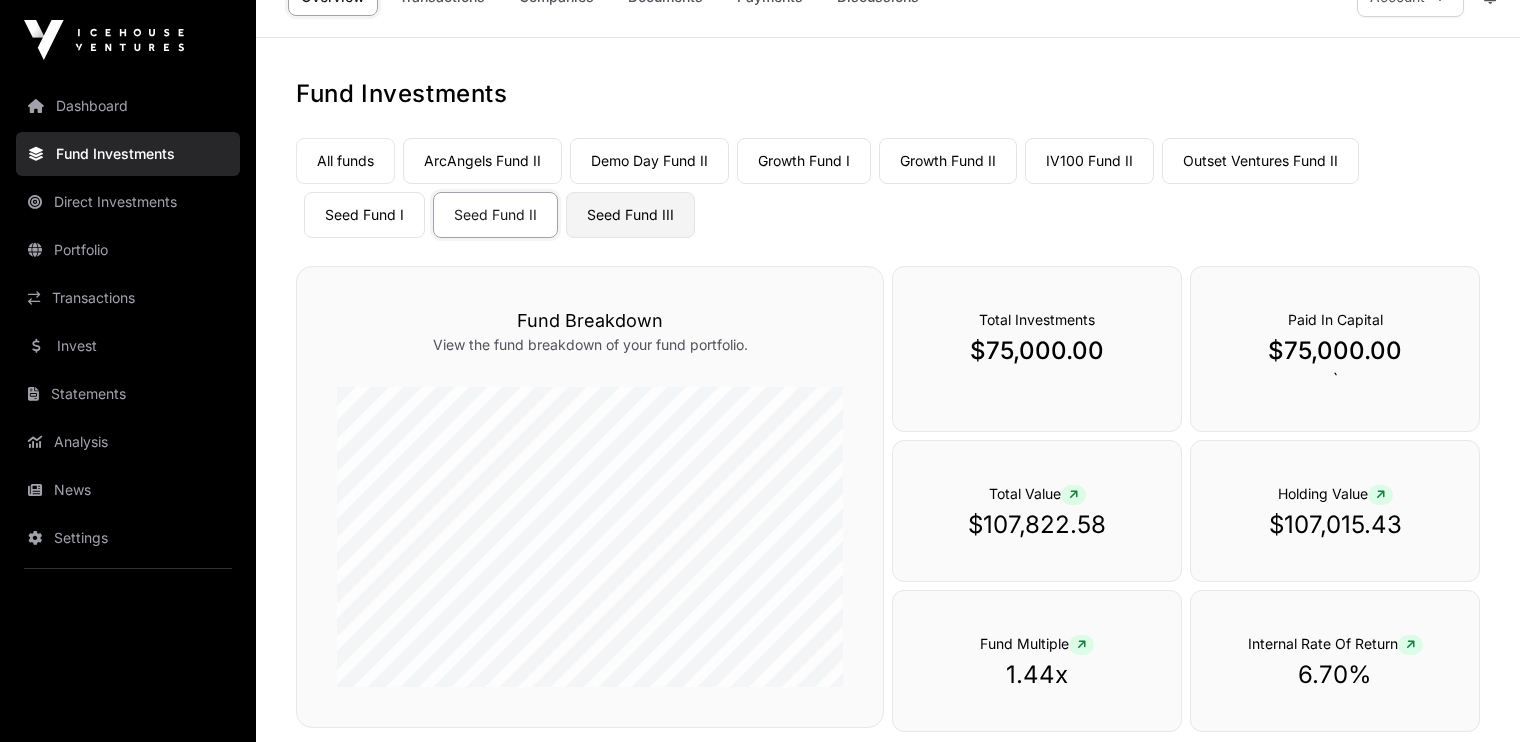 click on "Seed Fund III" 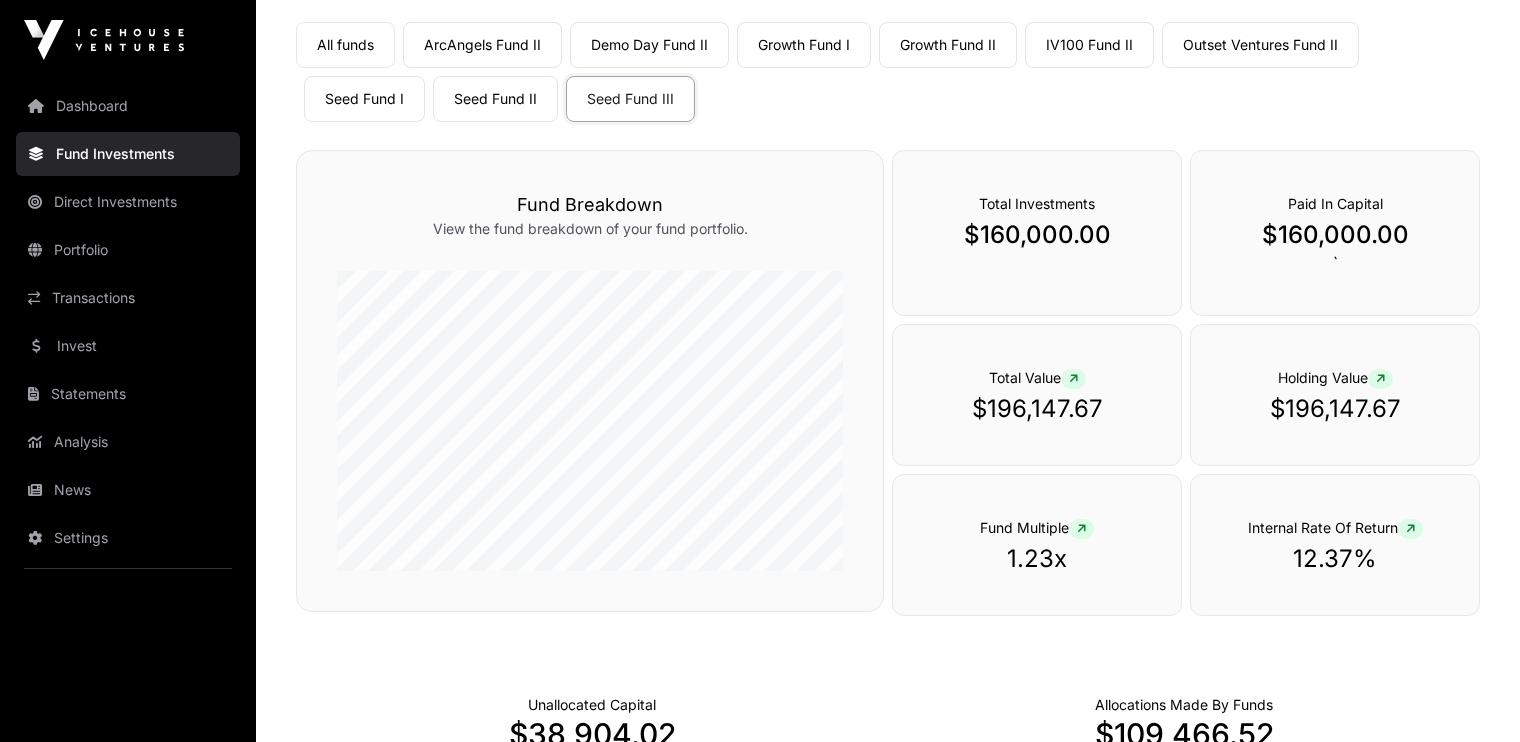 scroll, scrollTop: 0, scrollLeft: 0, axis: both 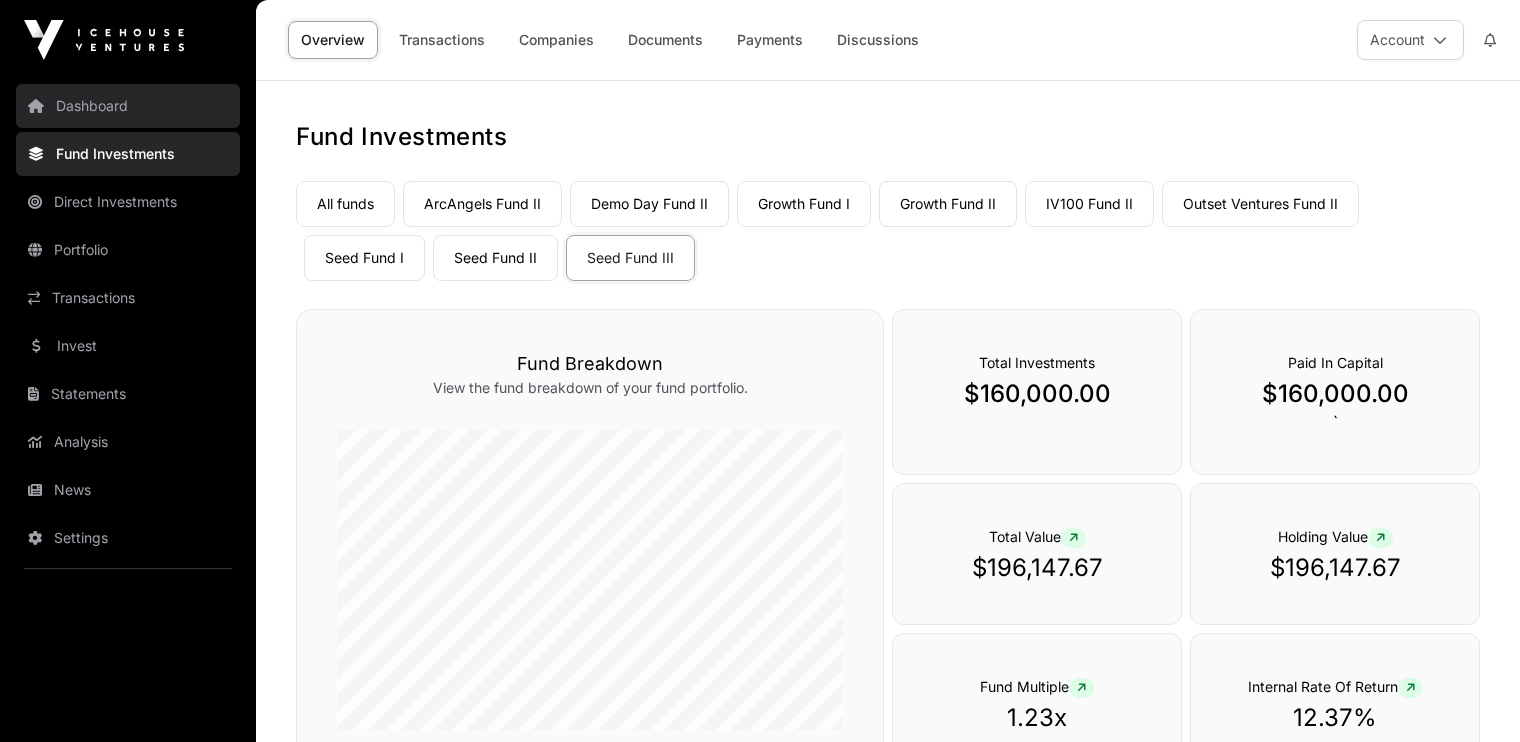 click on "Dashboard" 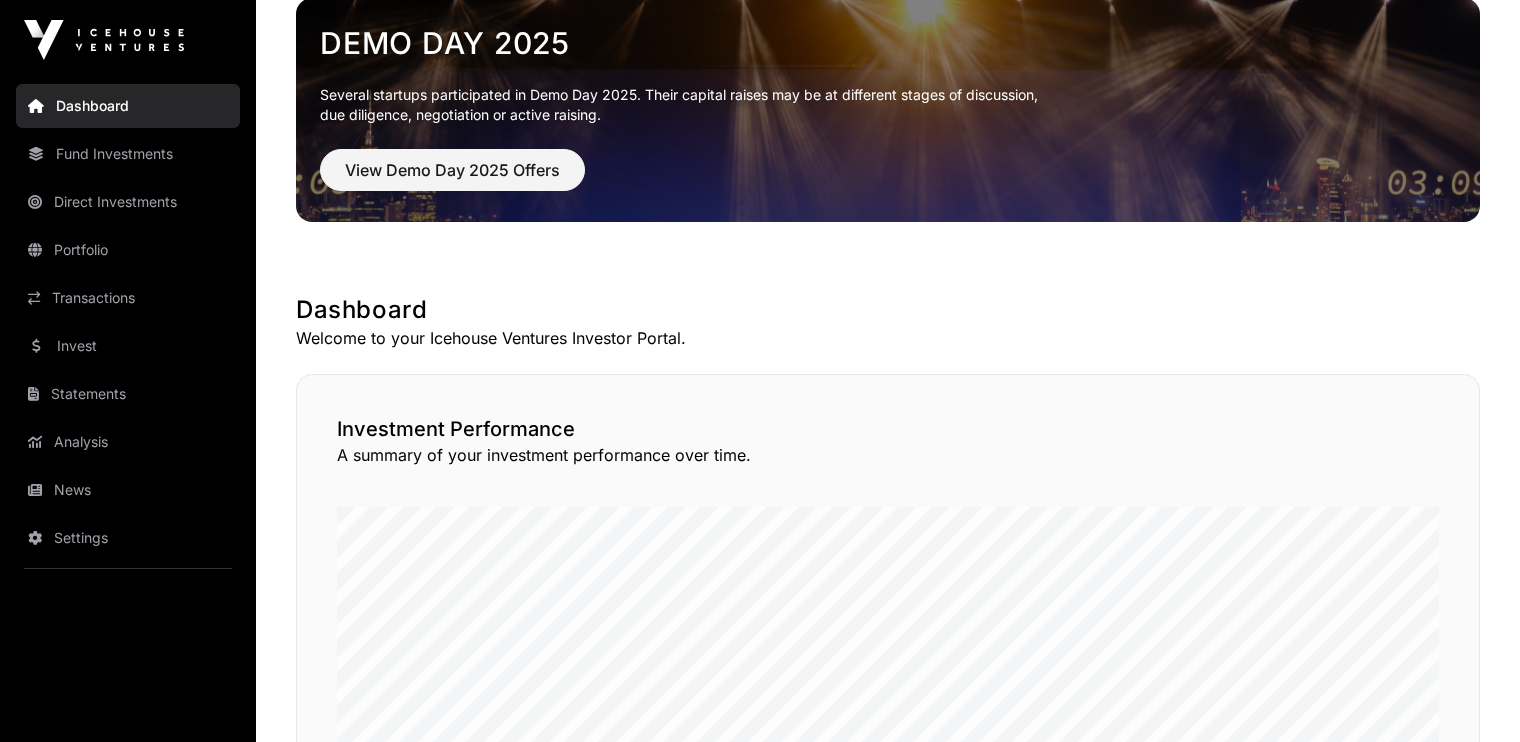 scroll, scrollTop: 0, scrollLeft: 0, axis: both 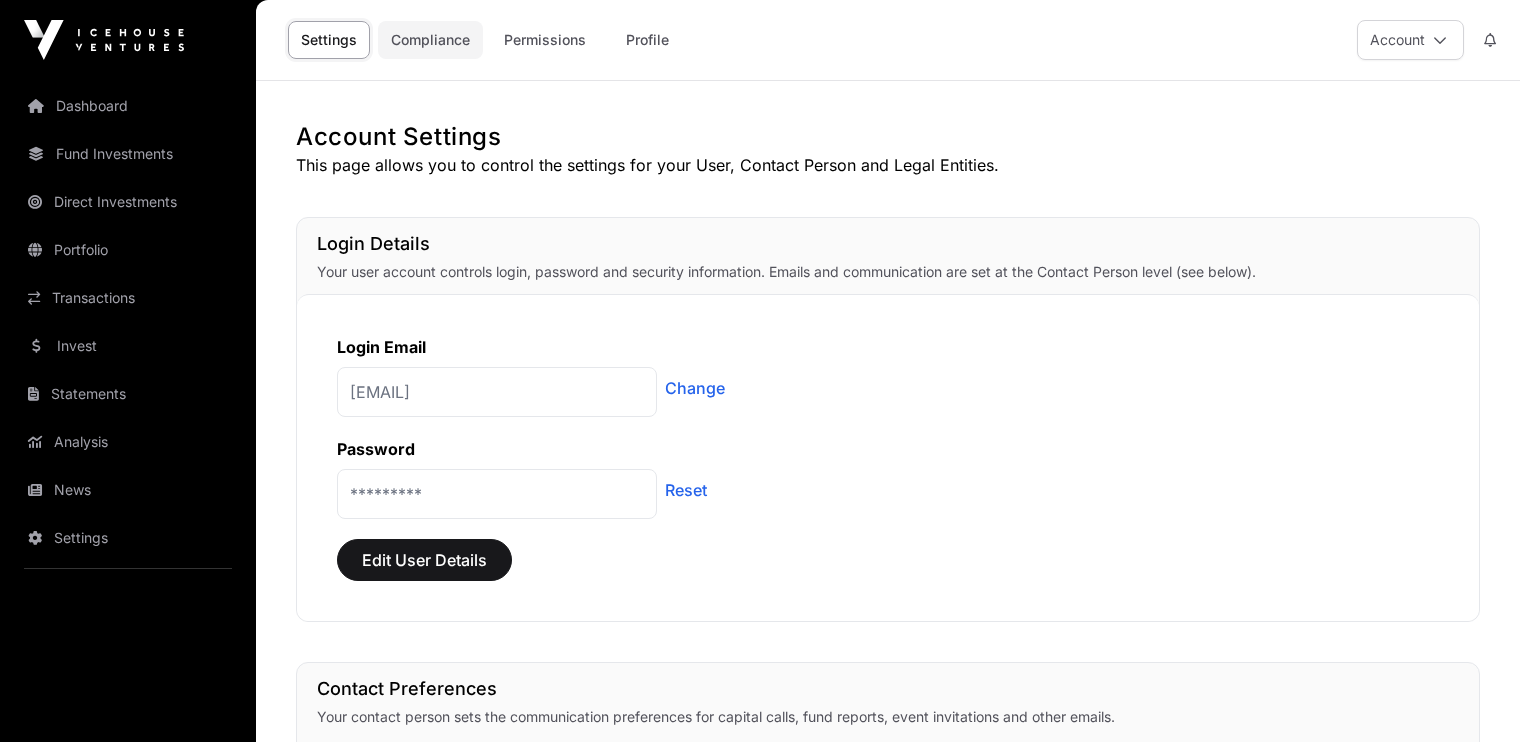 click on "Compliance" 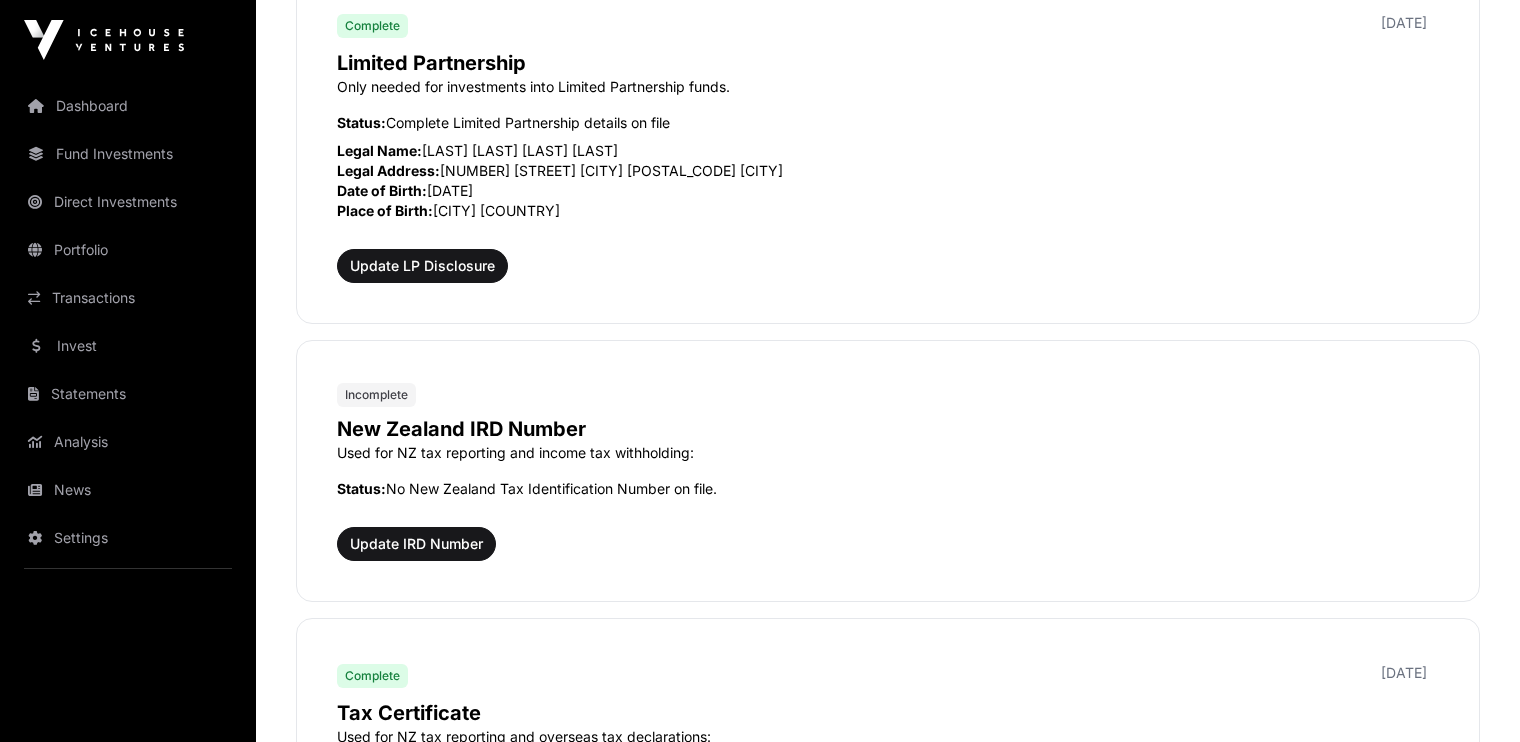 scroll, scrollTop: 1615, scrollLeft: 0, axis: vertical 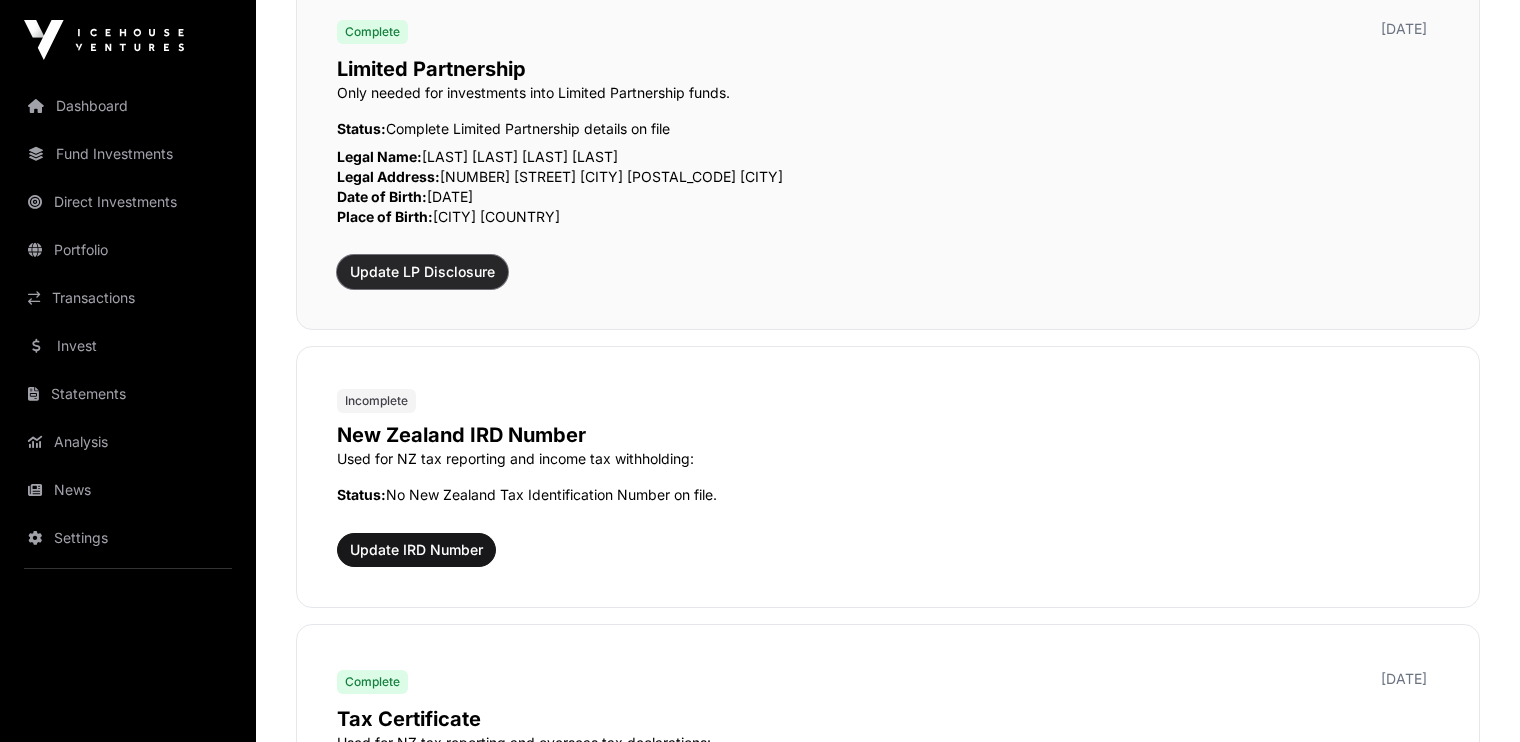 click on "Update LP Disclosure" 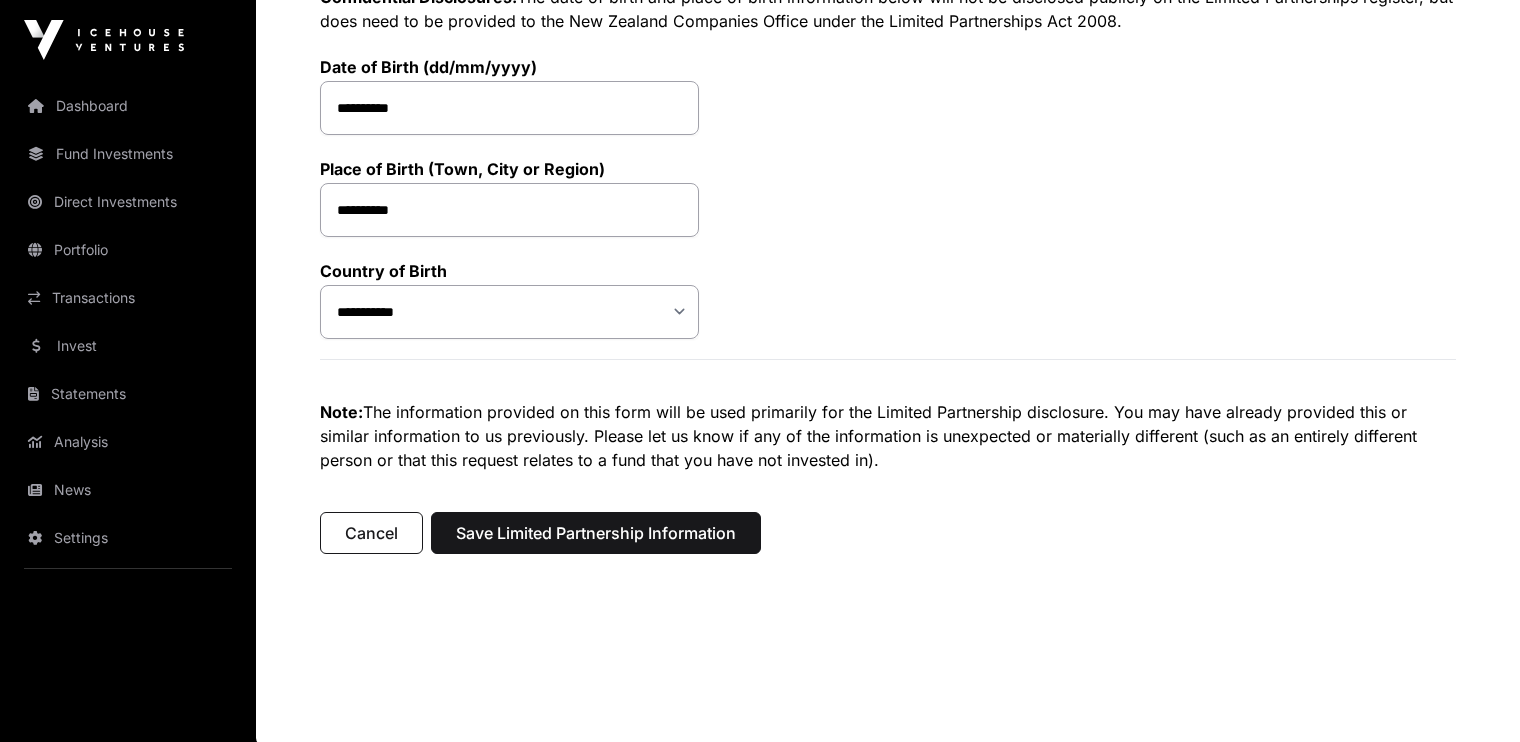 scroll, scrollTop: 601, scrollLeft: 0, axis: vertical 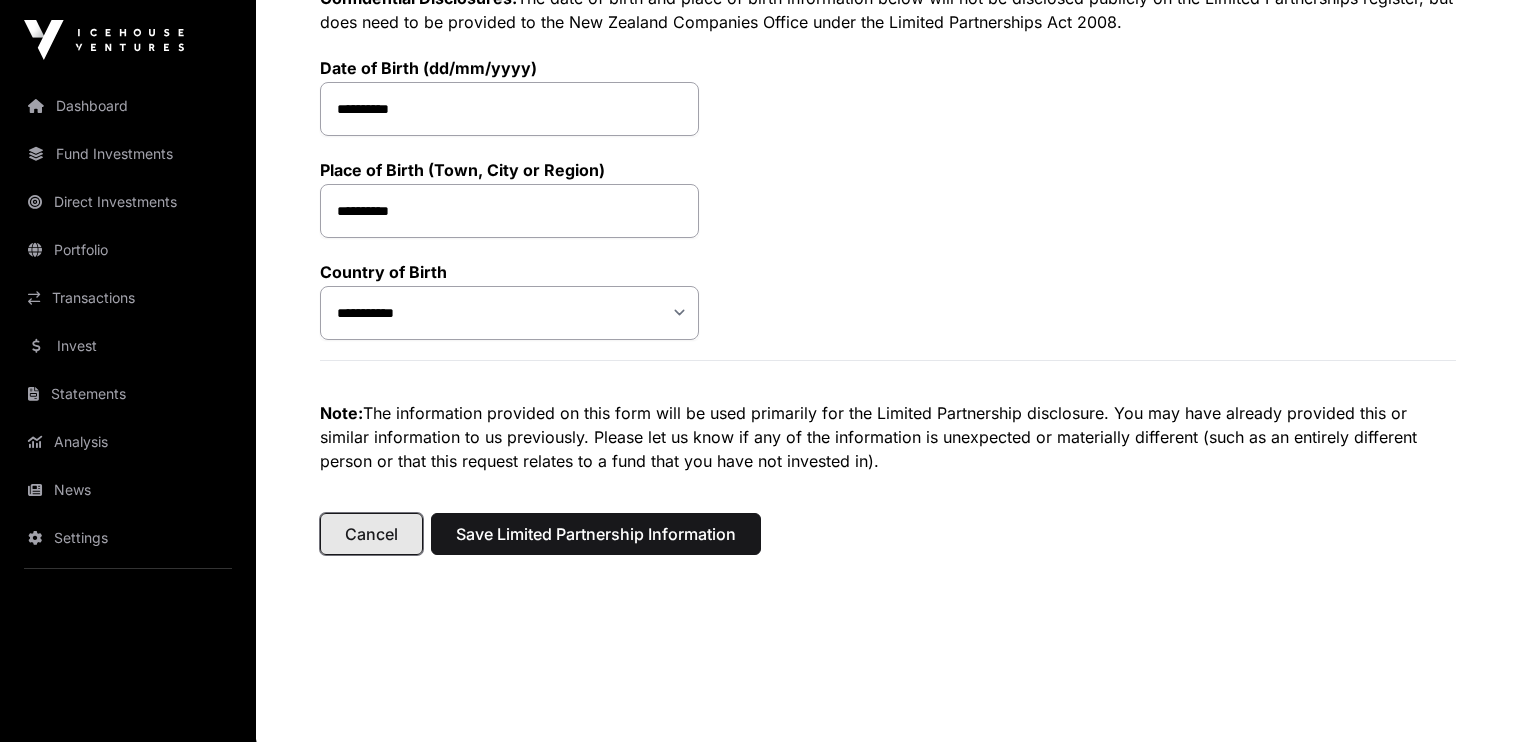 click on "Cancel" 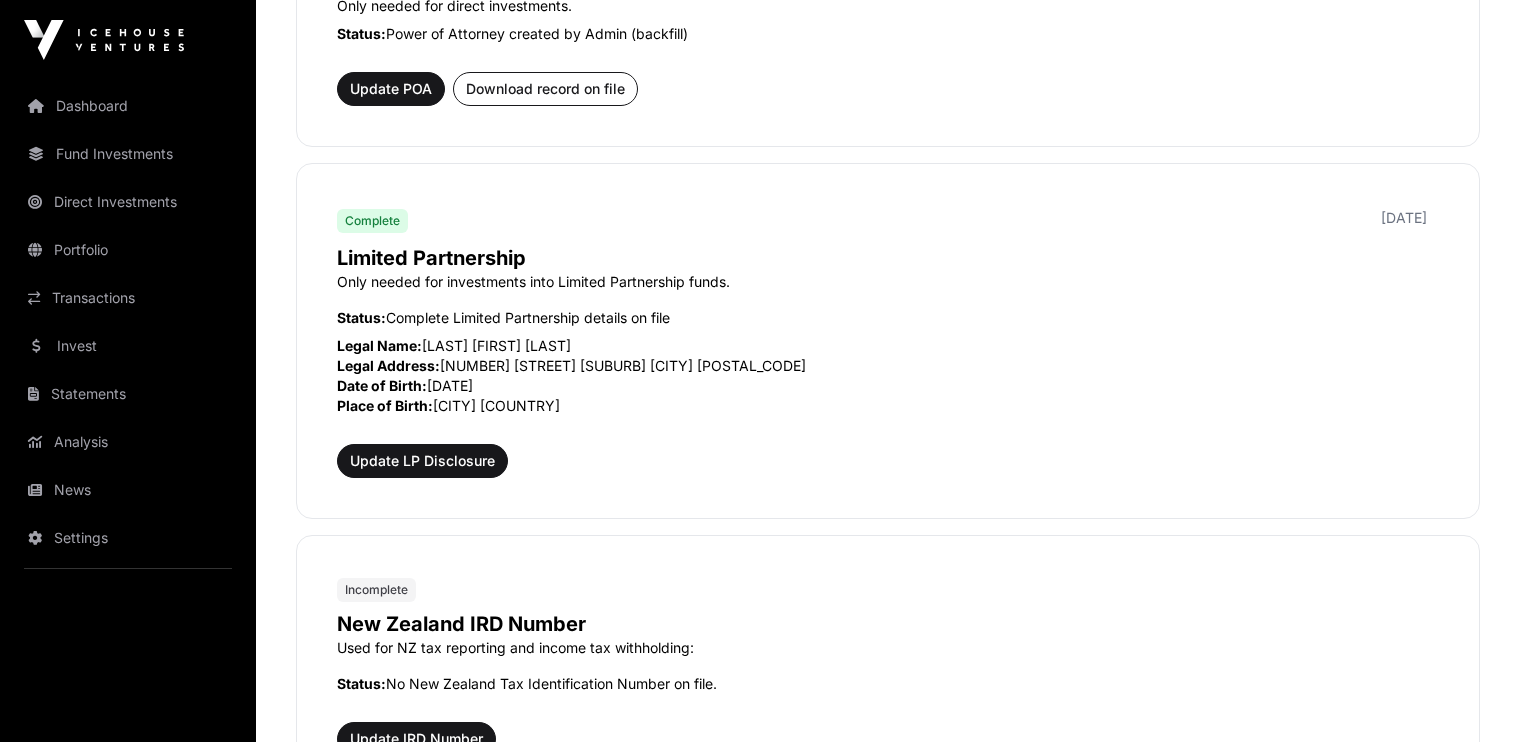 scroll, scrollTop: 1431, scrollLeft: 0, axis: vertical 